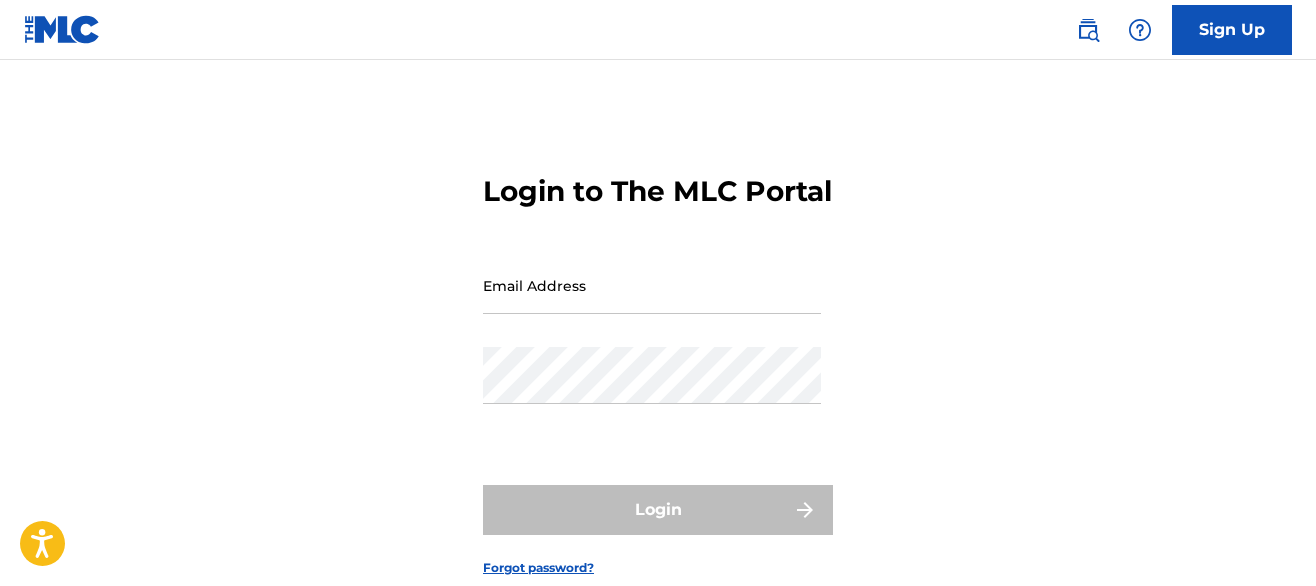 scroll, scrollTop: 0, scrollLeft: 0, axis: both 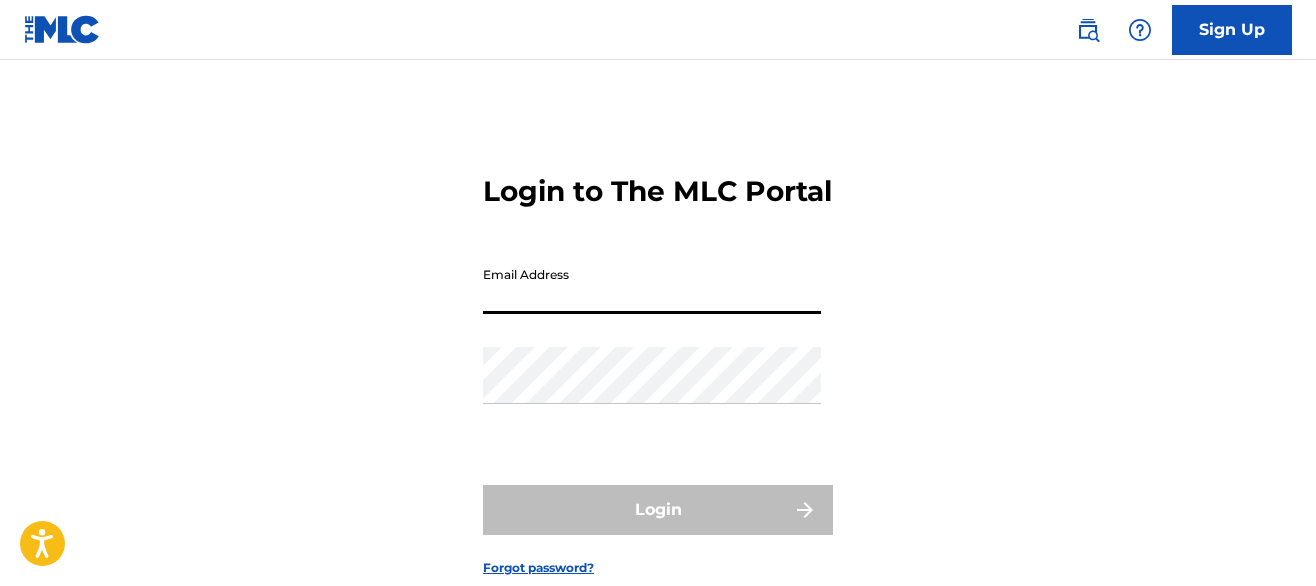 drag, startPoint x: 0, startPoint y: 0, endPoint x: 605, endPoint y: 328, distance: 688.19257 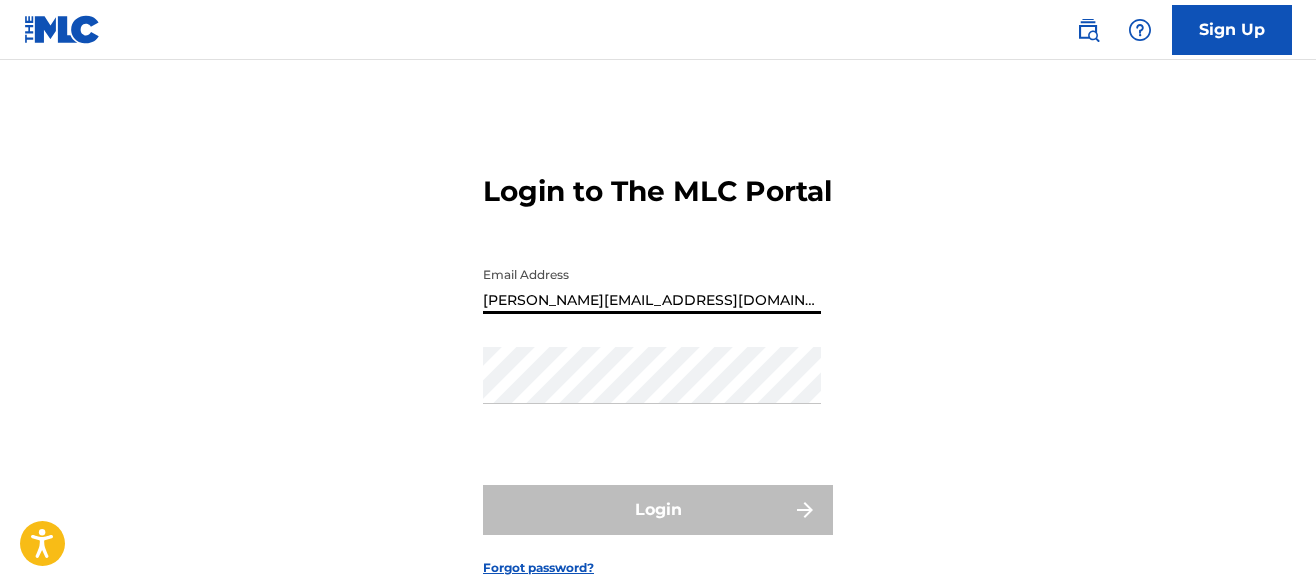 type on "[PERSON_NAME][EMAIL_ADDRESS][DOMAIN_NAME]" 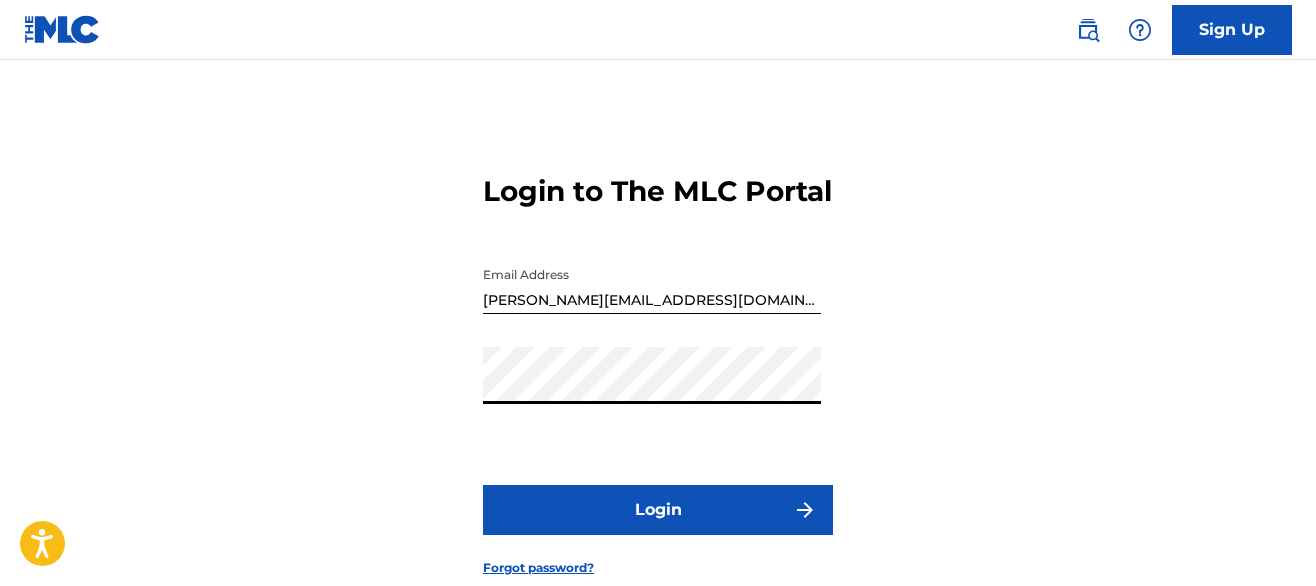 click on "Login" at bounding box center [658, 510] 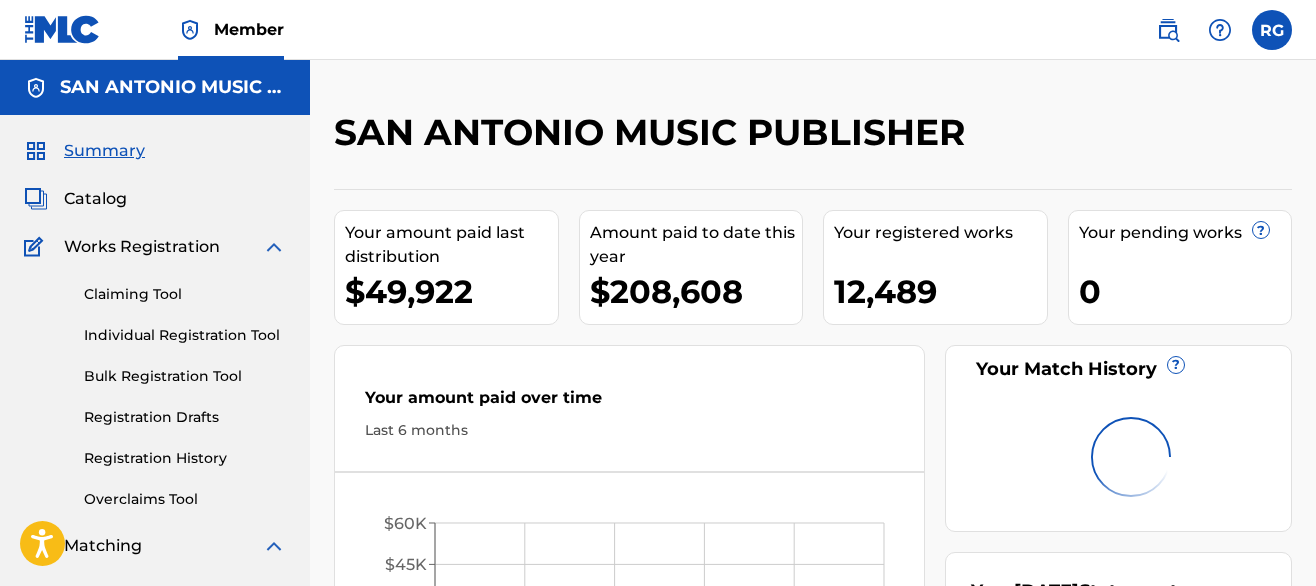 scroll, scrollTop: 0, scrollLeft: 0, axis: both 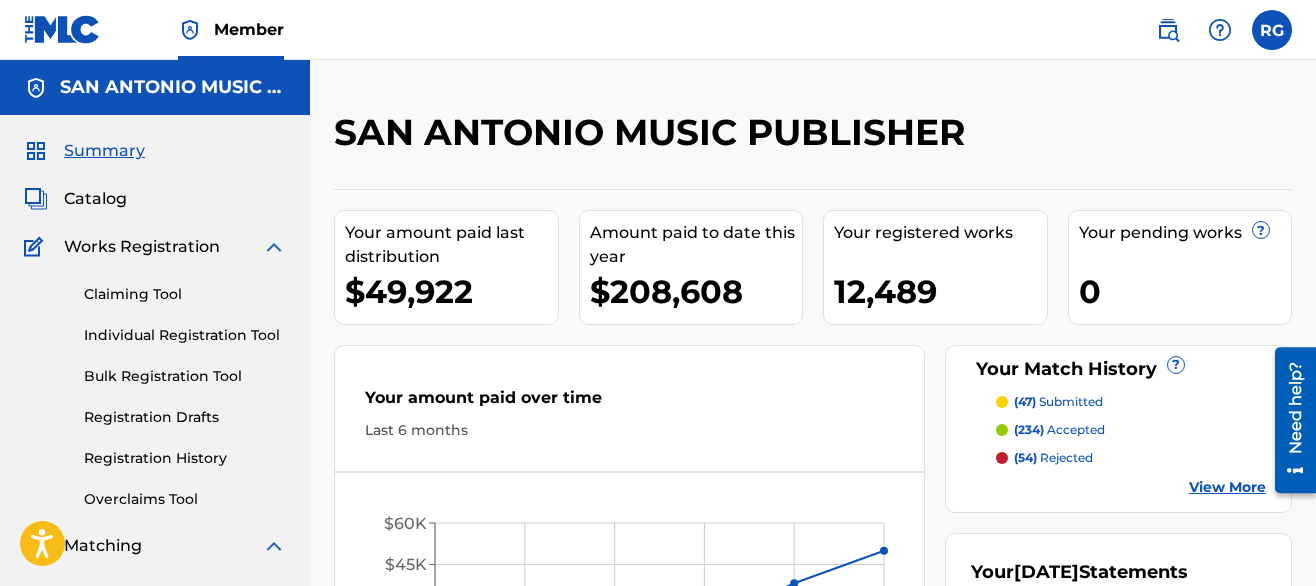 click on "Catalog" at bounding box center (95, 199) 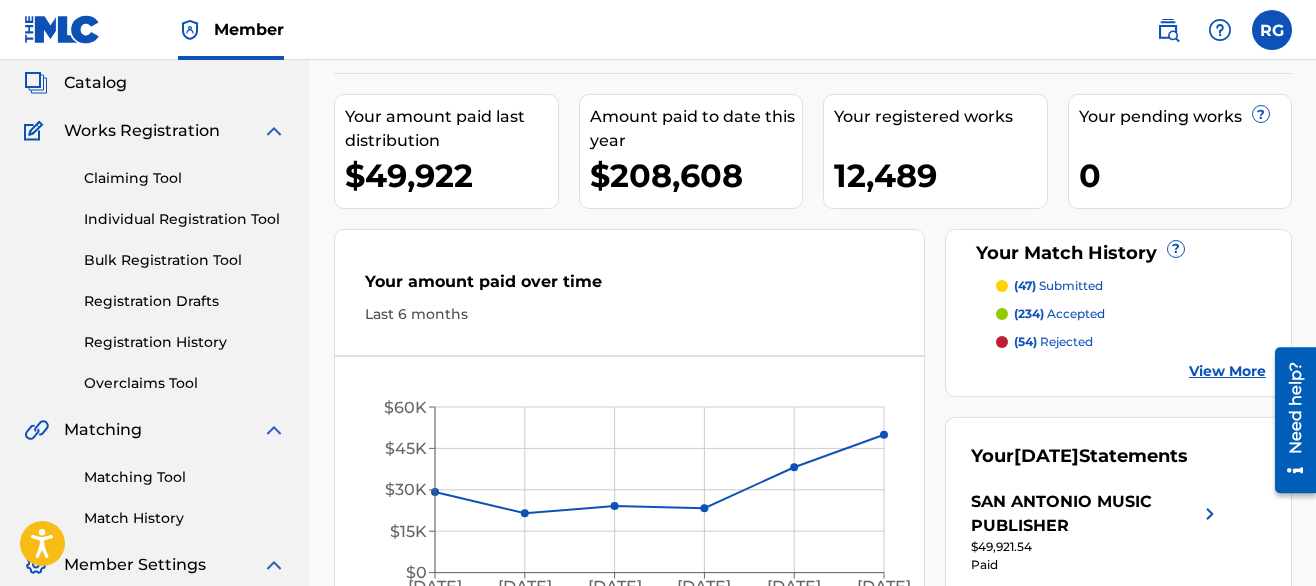 scroll, scrollTop: 120, scrollLeft: 0, axis: vertical 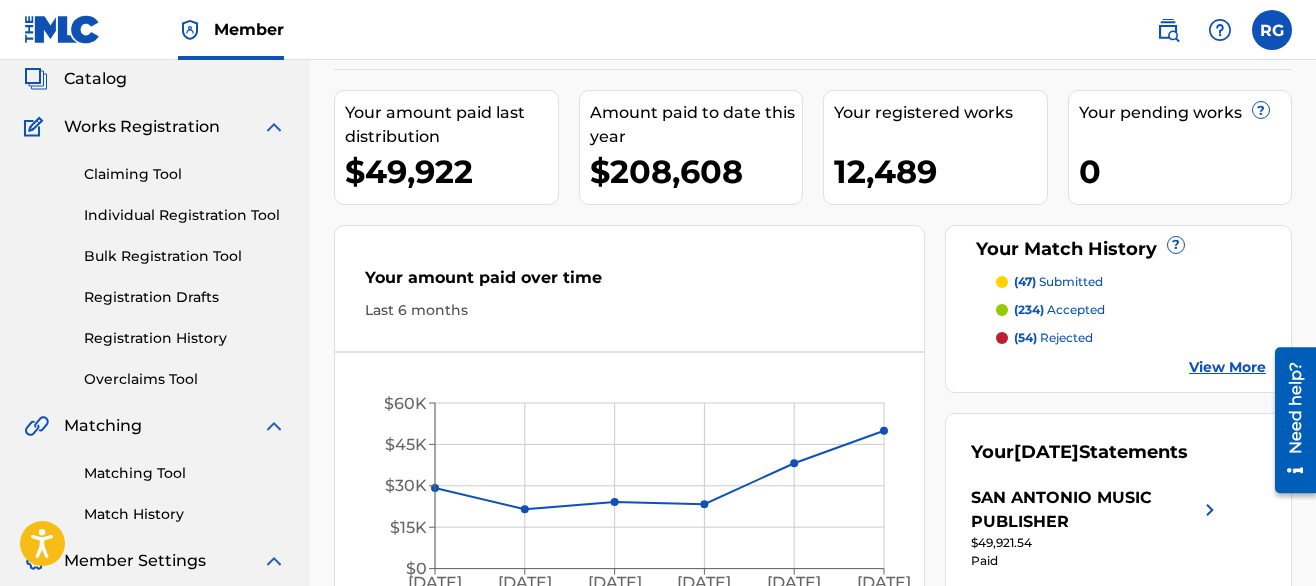 click on "Matching Tool" at bounding box center [185, 473] 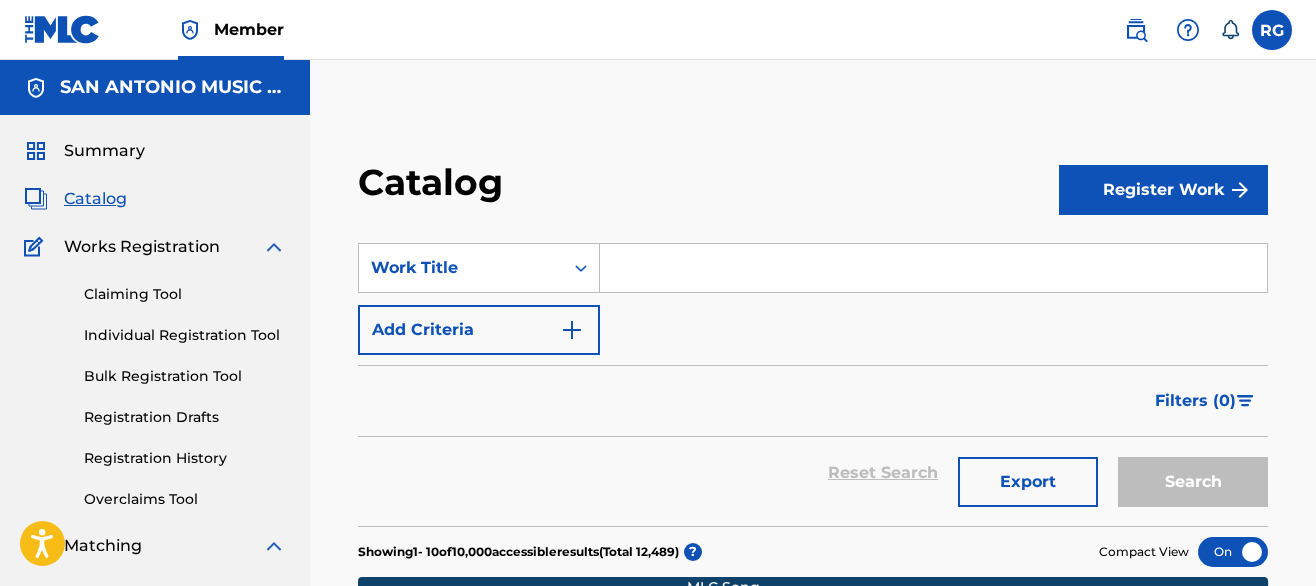scroll, scrollTop: 0, scrollLeft: 0, axis: both 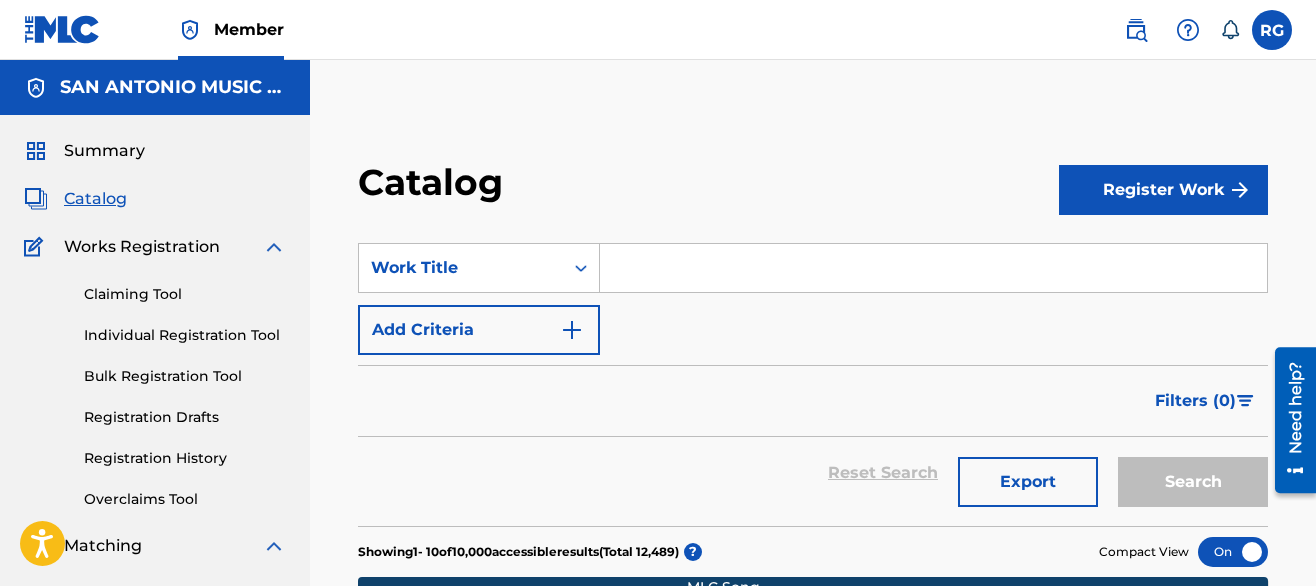 click at bounding box center [933, 268] 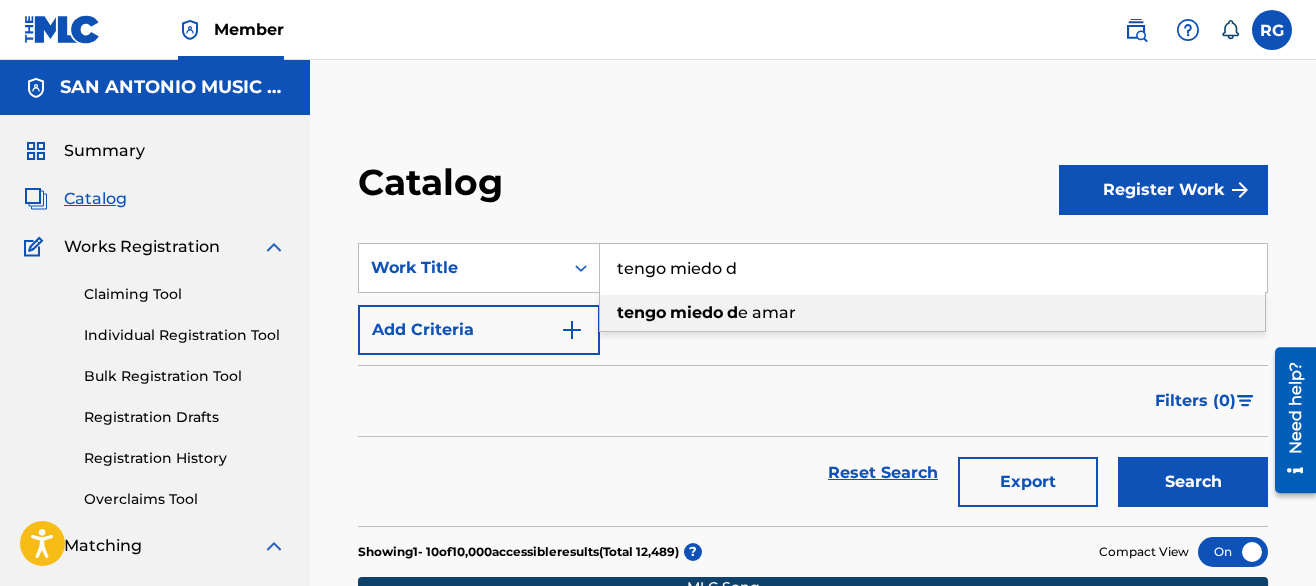 click on "tengo" at bounding box center [641, 312] 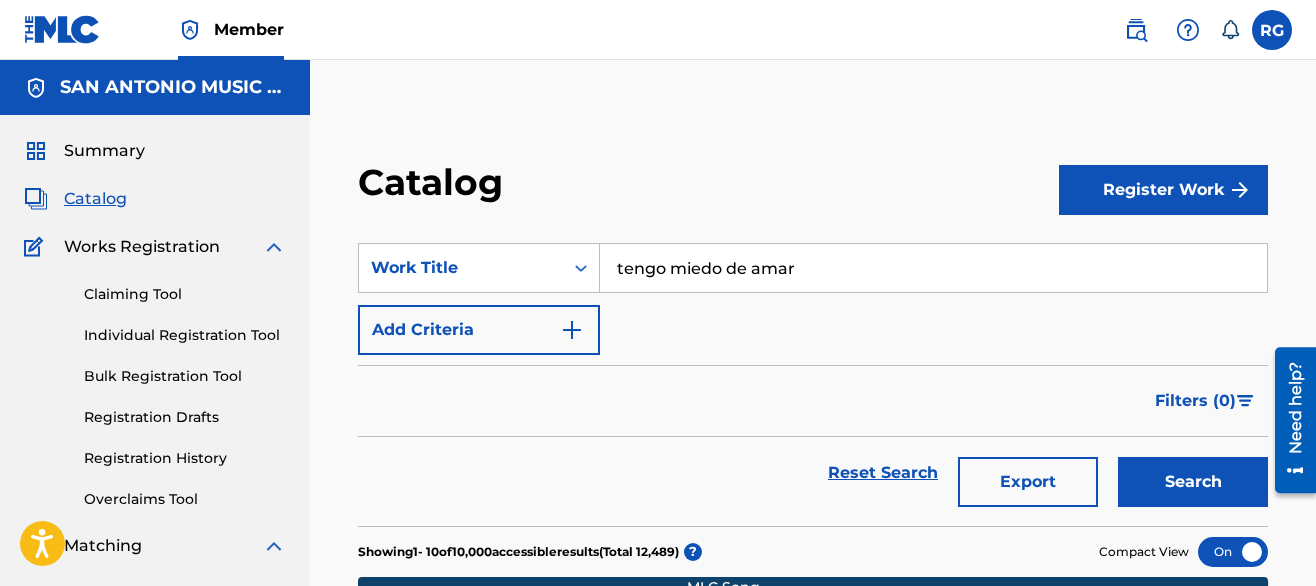 click on "Search" at bounding box center [1193, 482] 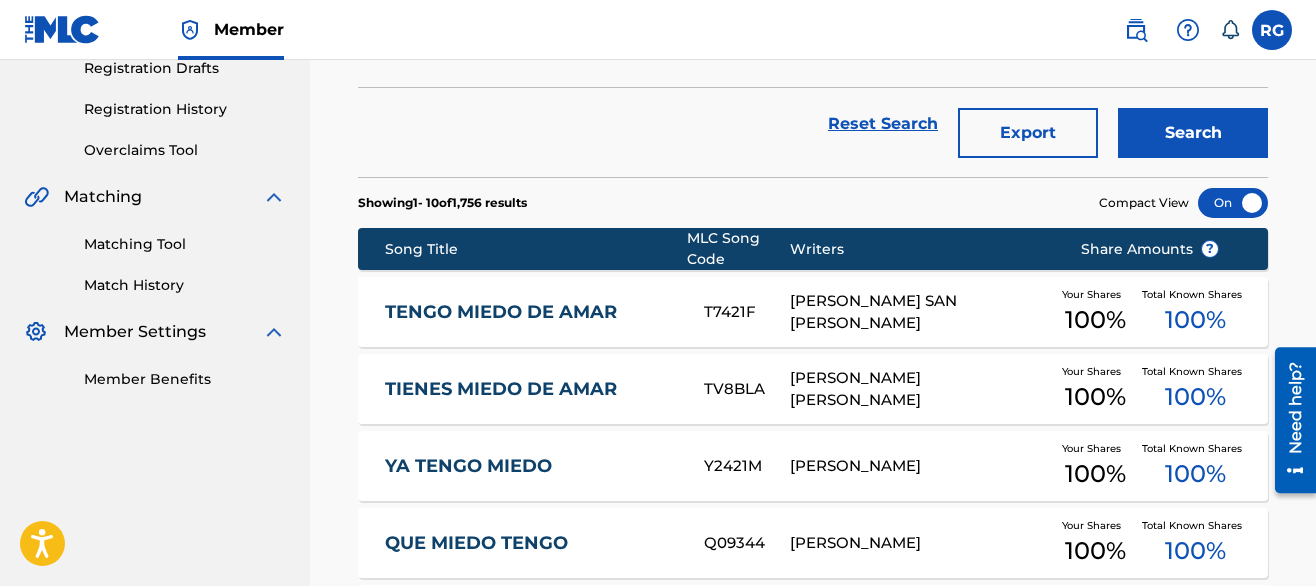 scroll, scrollTop: 352, scrollLeft: 0, axis: vertical 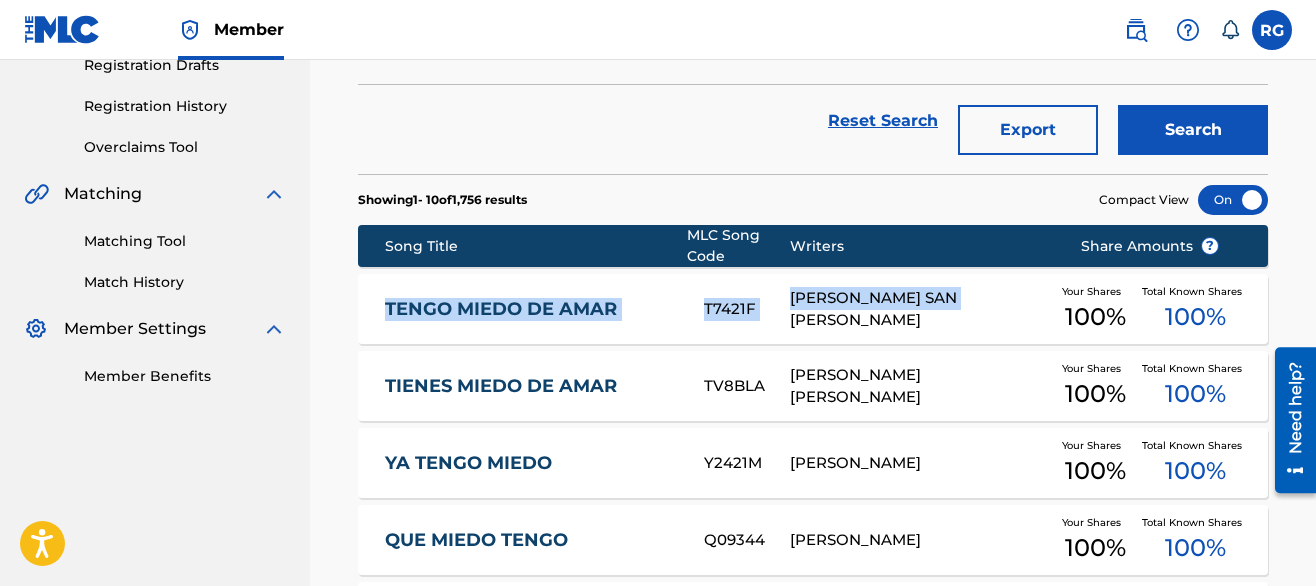 drag, startPoint x: 352, startPoint y: 316, endPoint x: 969, endPoint y: 312, distance: 617.01294 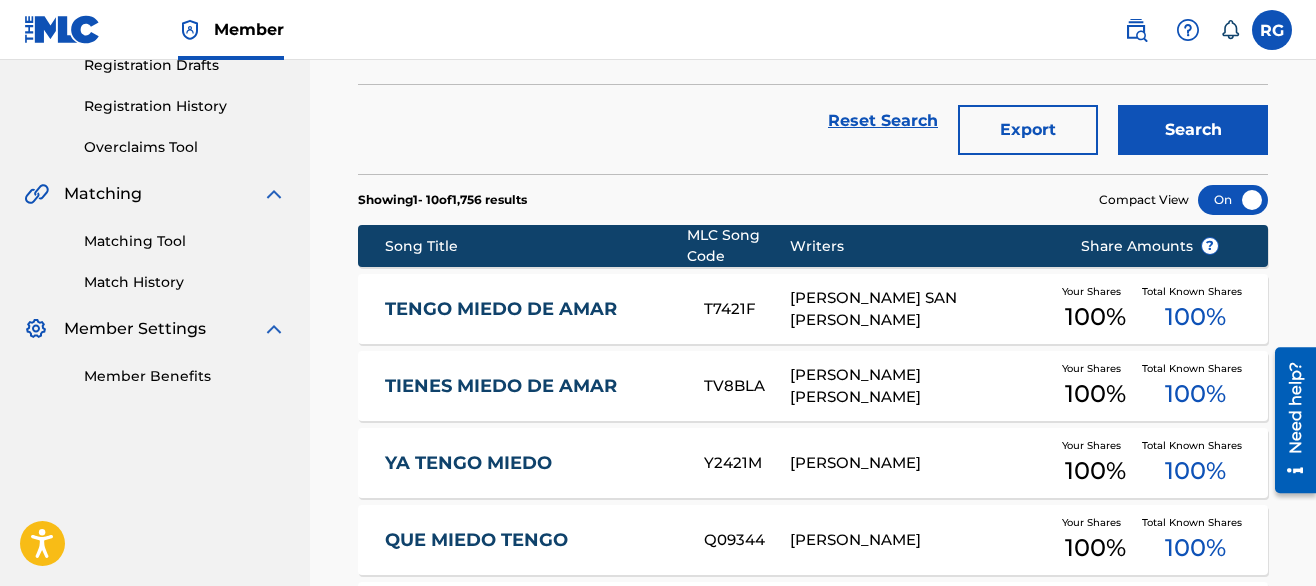 click on "Filters ( 0 )" at bounding box center [813, 49] 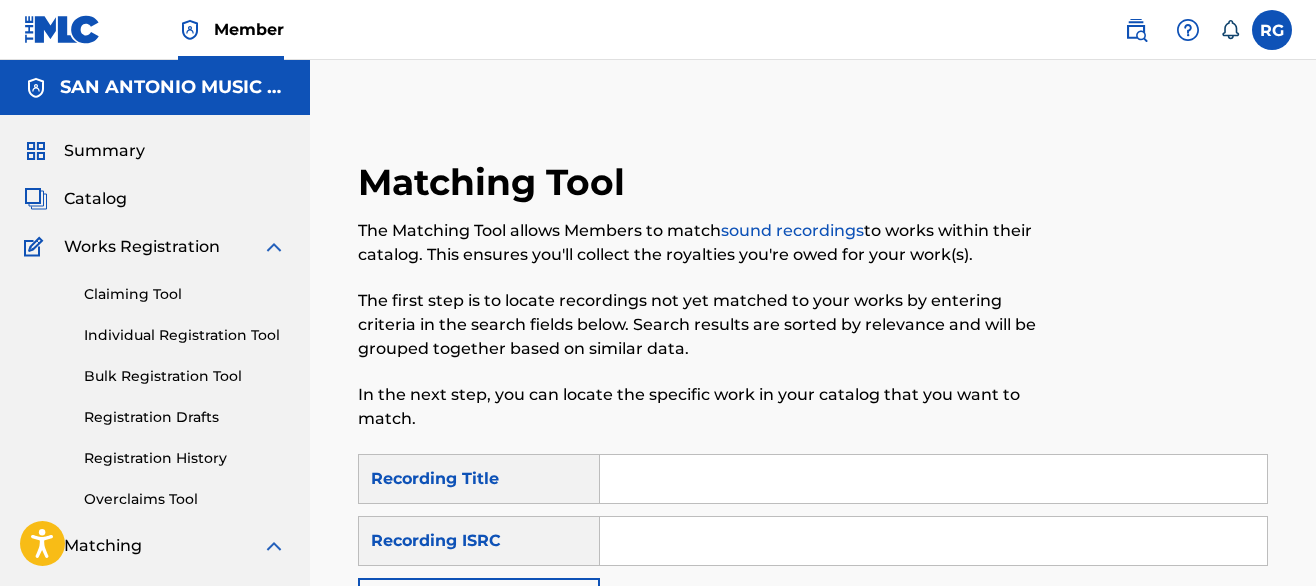 scroll, scrollTop: 0, scrollLeft: 0, axis: both 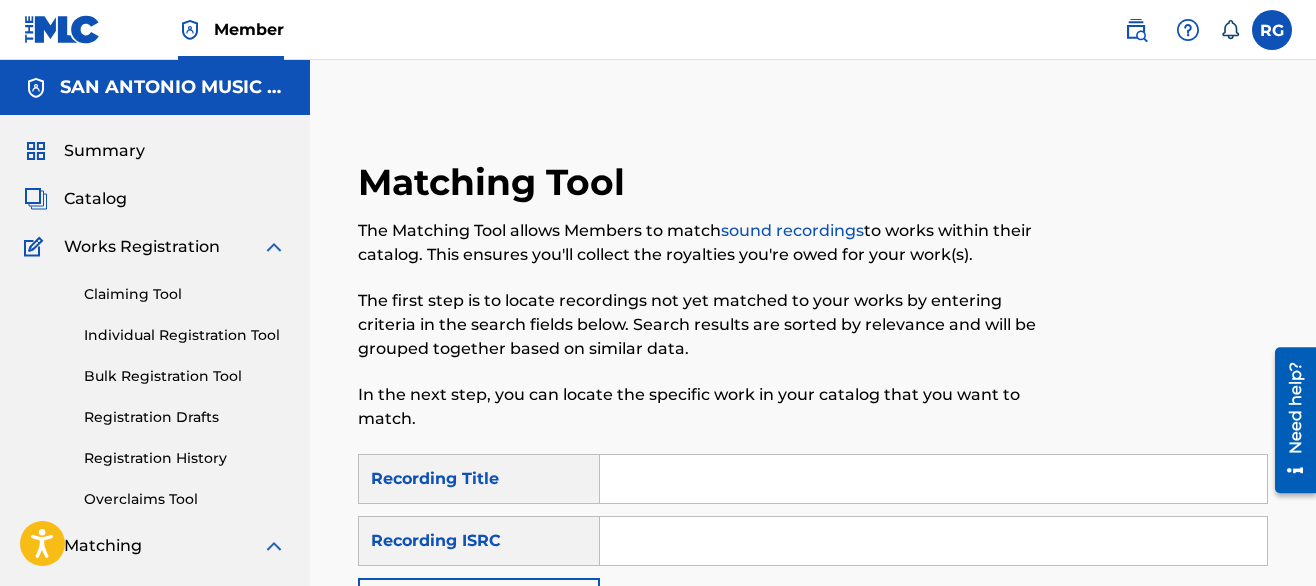 paste on "TENGO MIEDO DE AMAR" 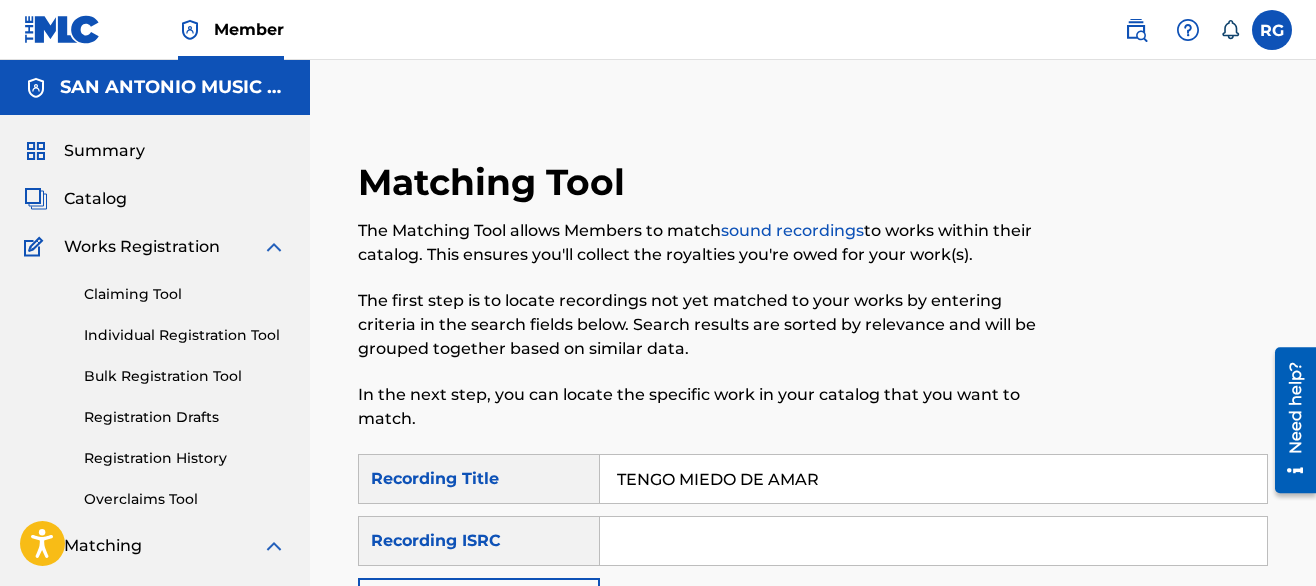 type on "TENGO MIEDO DE AMAR" 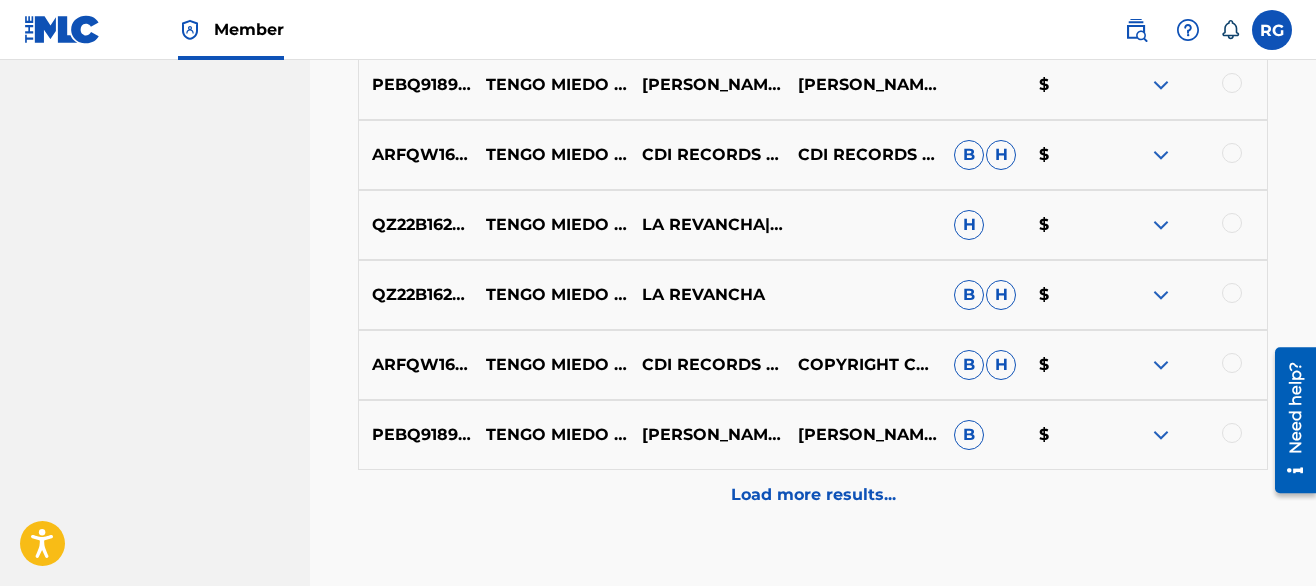 scroll, scrollTop: 1228, scrollLeft: 0, axis: vertical 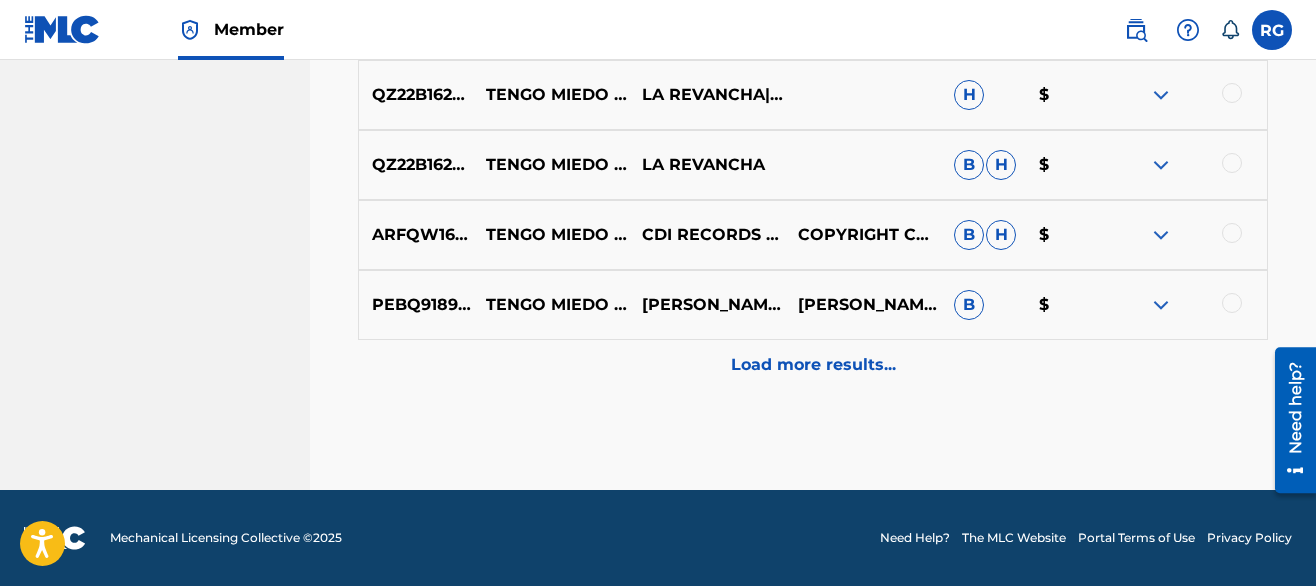 click on "Load more results..." at bounding box center [813, 365] 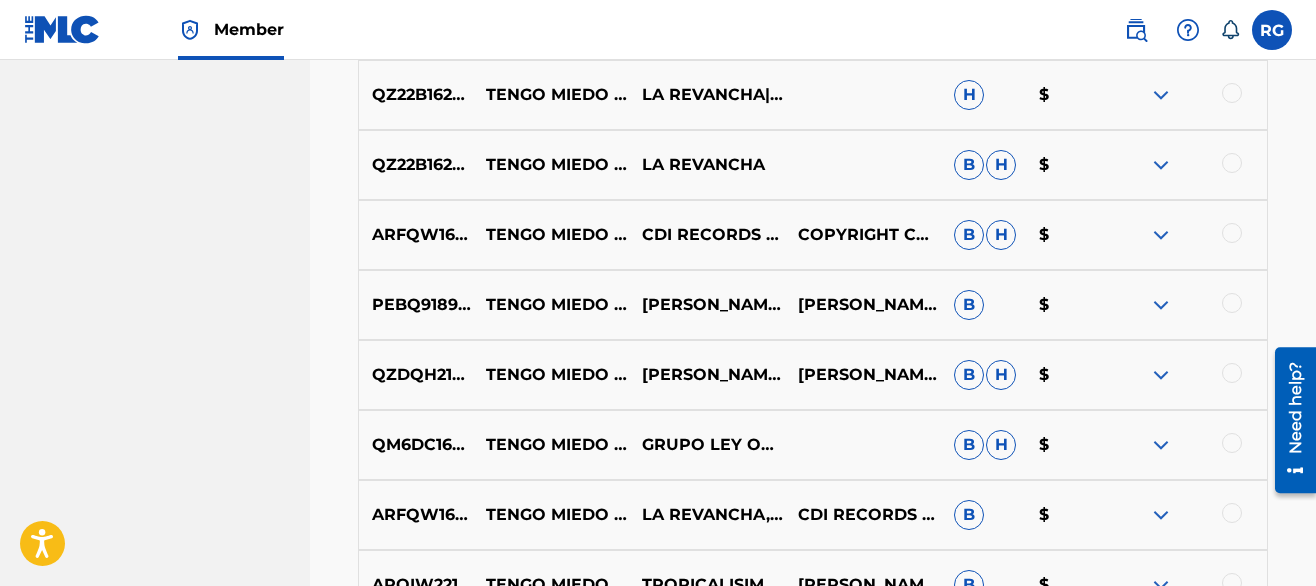 scroll, scrollTop: 1928, scrollLeft: 0, axis: vertical 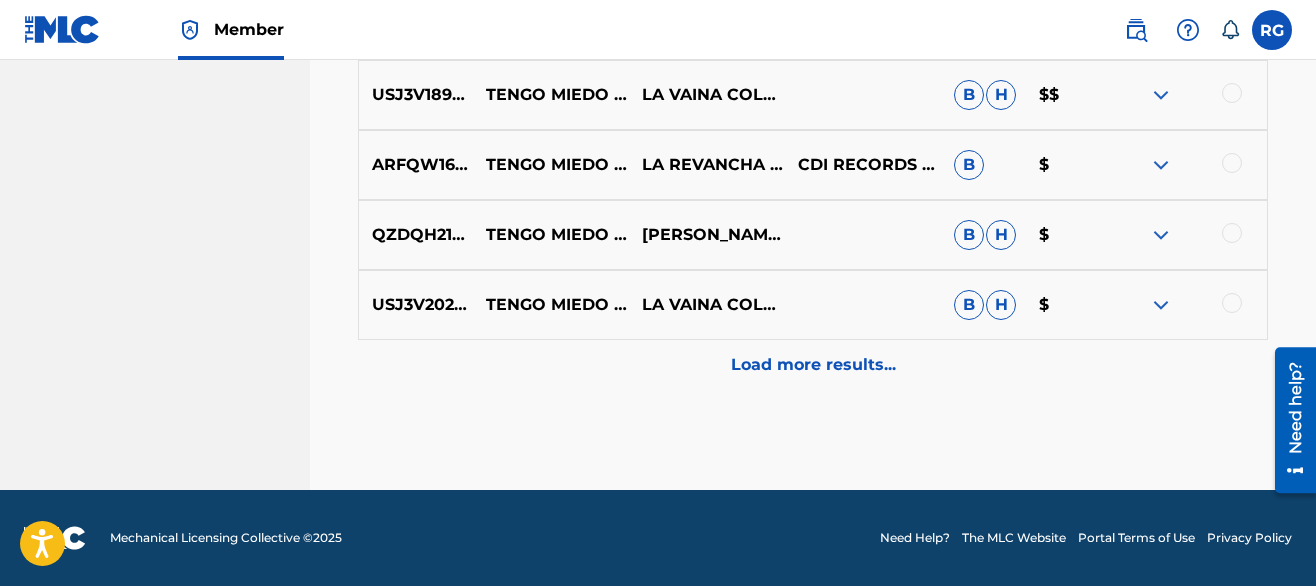click on "Load more results..." at bounding box center (813, 365) 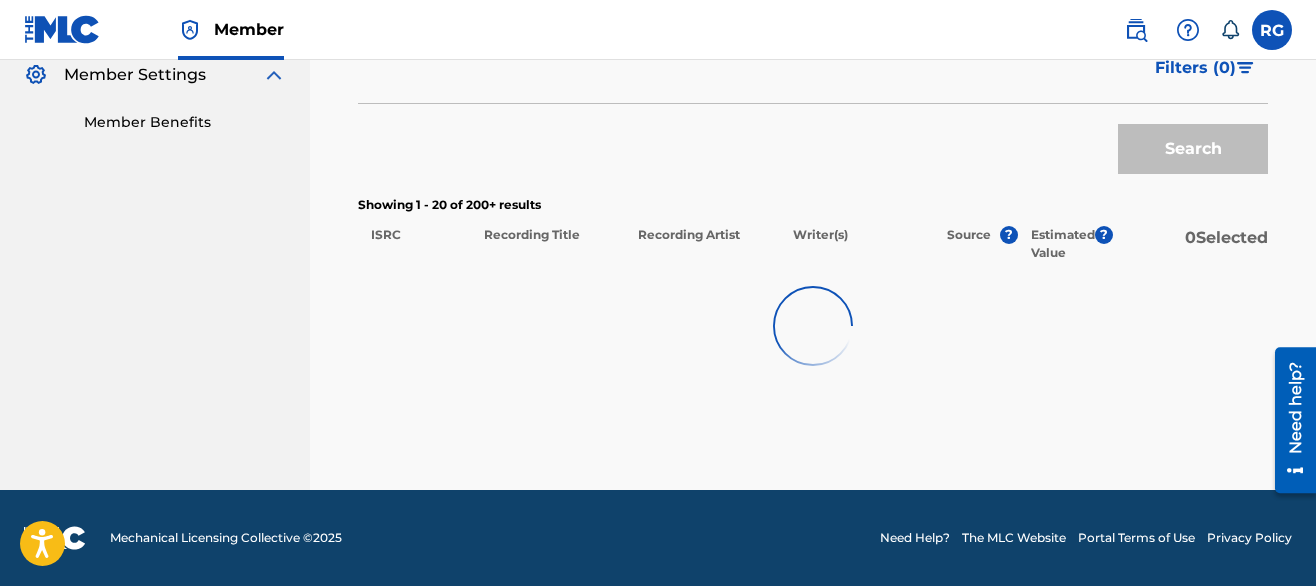 scroll, scrollTop: 606, scrollLeft: 0, axis: vertical 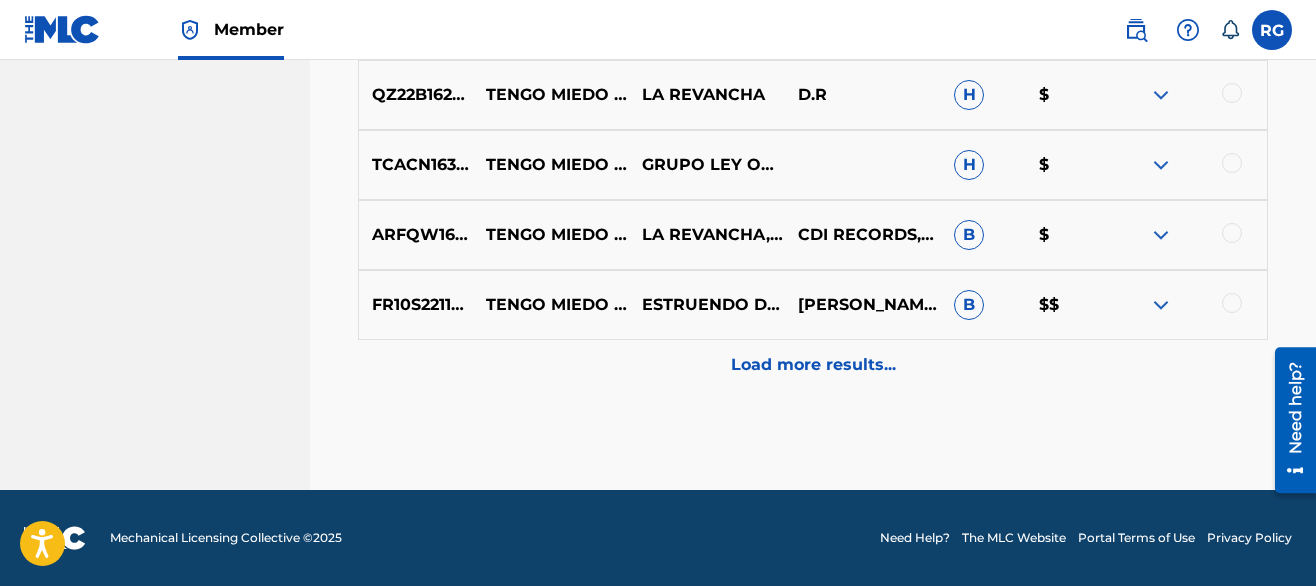 click on "Load more results..." at bounding box center (813, 365) 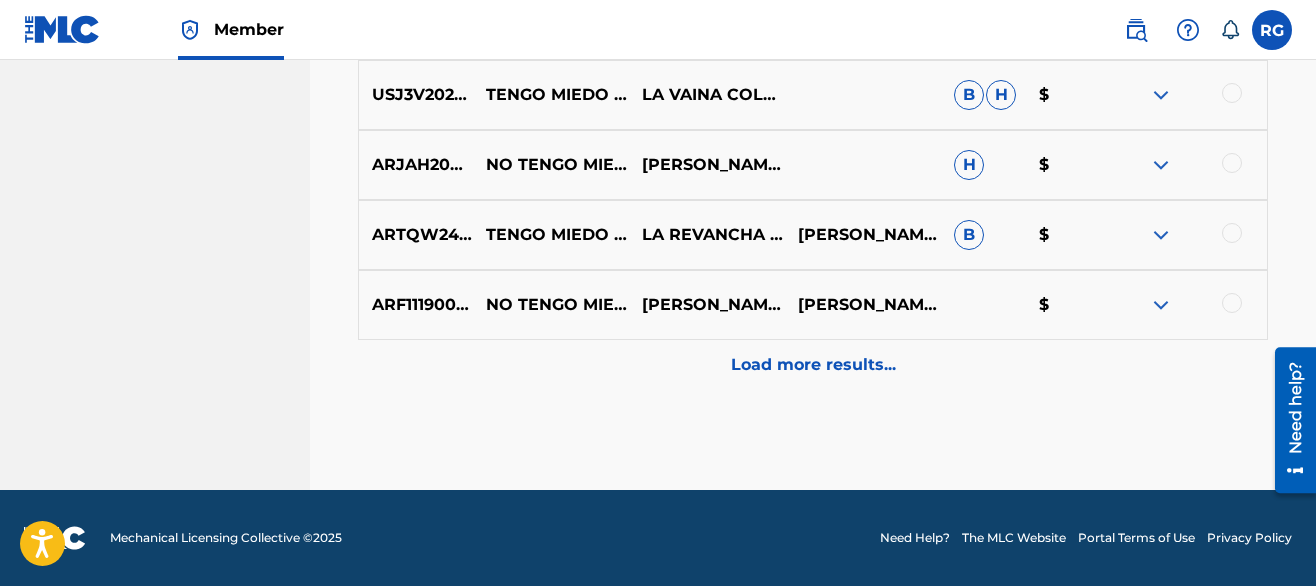 click on "Load more results..." at bounding box center [813, 365] 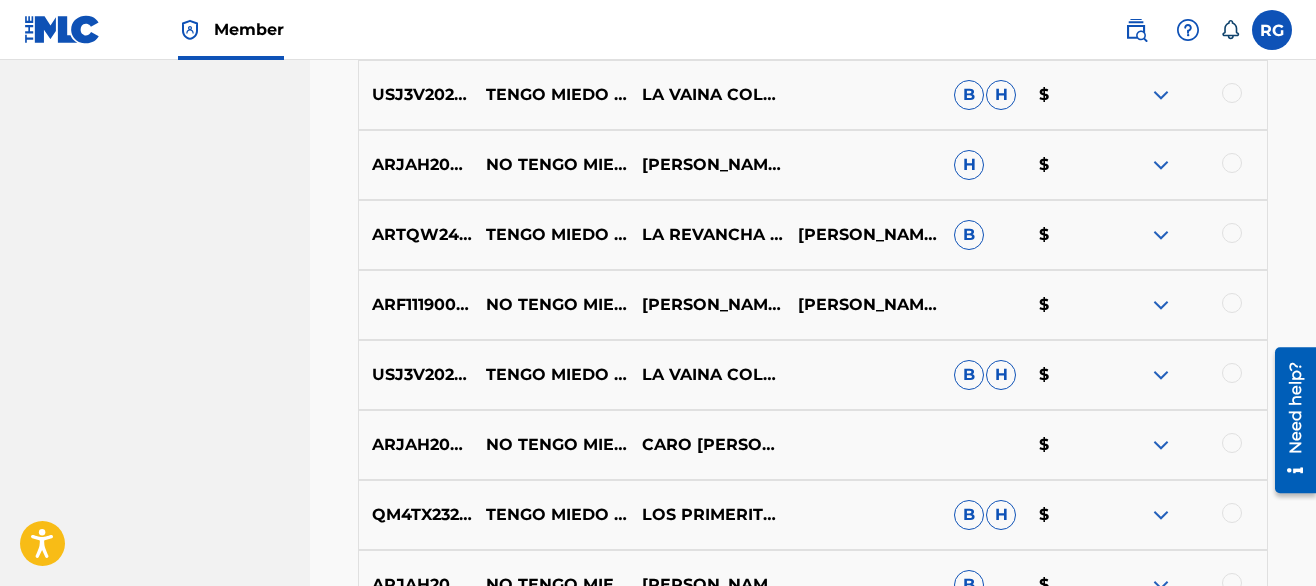 scroll, scrollTop: 4028, scrollLeft: 0, axis: vertical 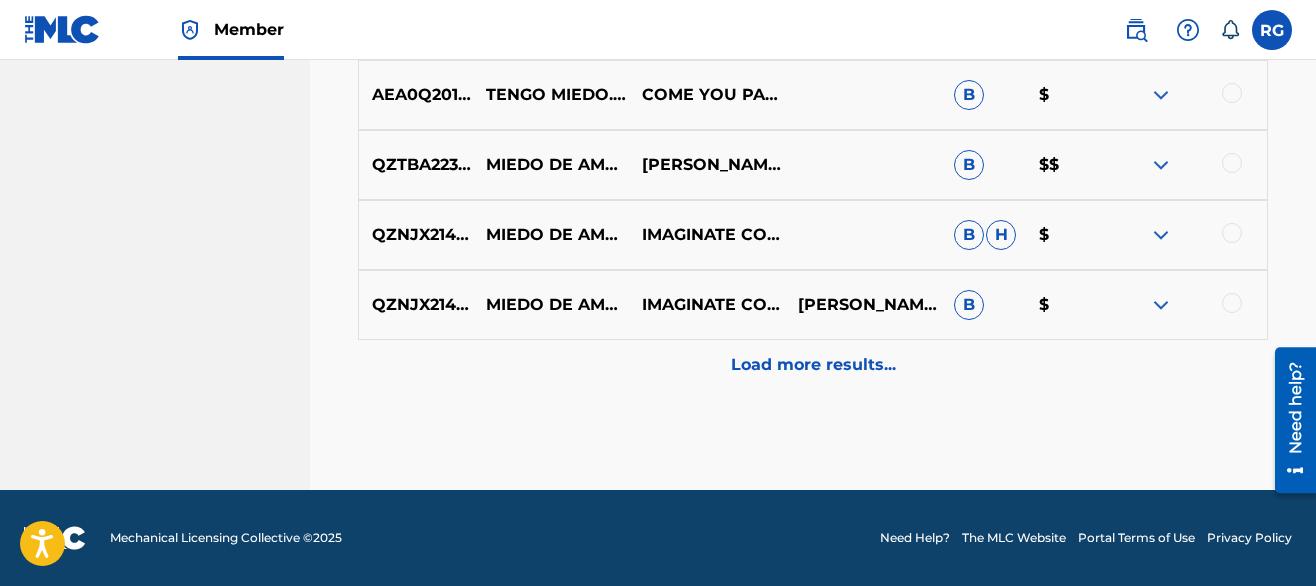 click on "Load more results..." at bounding box center (813, 365) 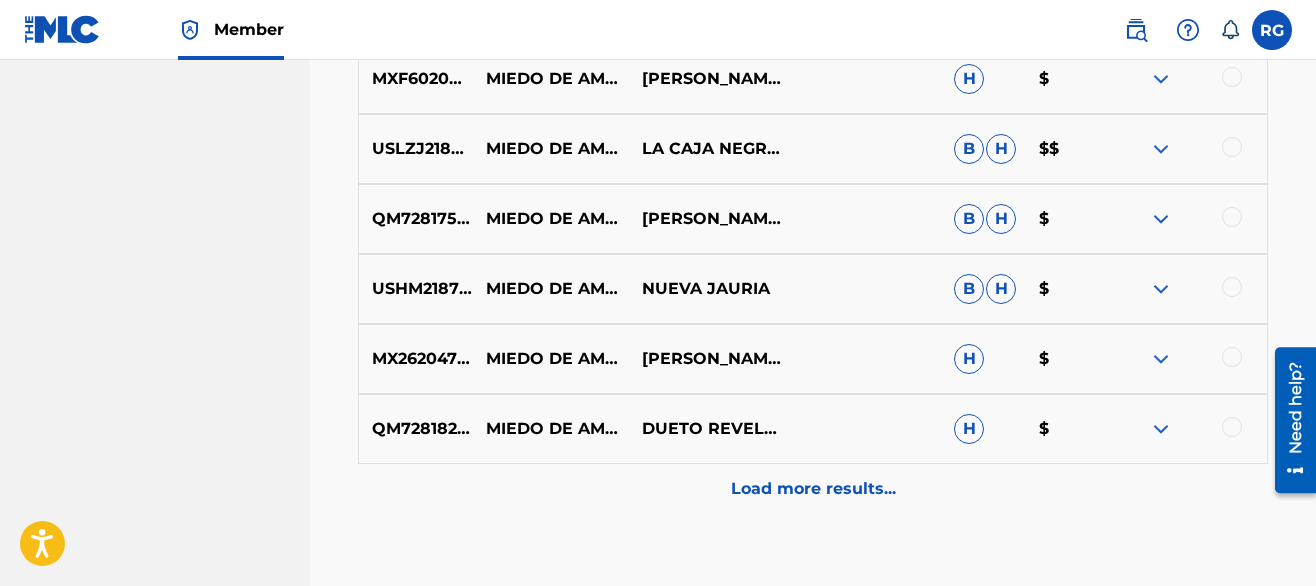 scroll, scrollTop: 4728, scrollLeft: 0, axis: vertical 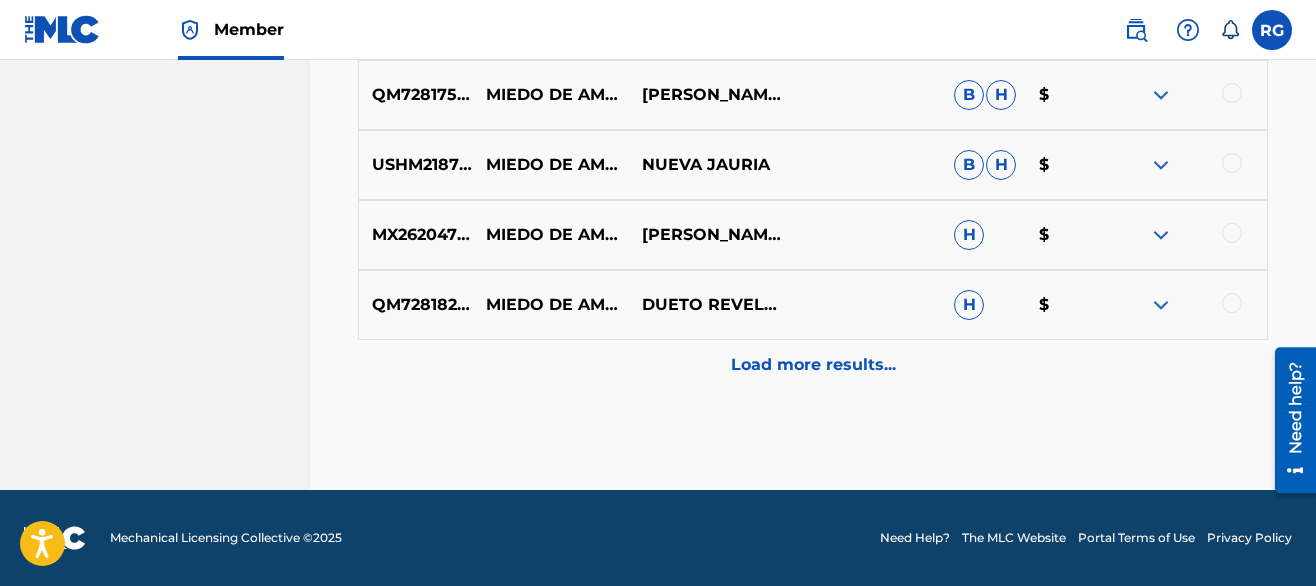 click on "Load more results..." at bounding box center (813, 365) 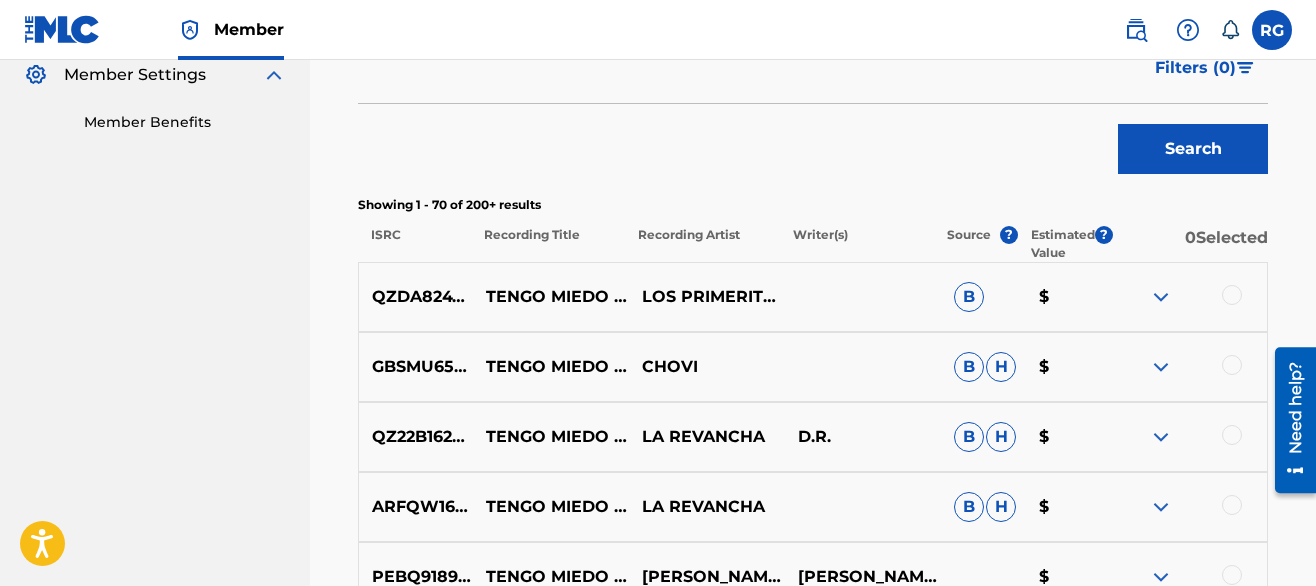 scroll, scrollTop: 4728, scrollLeft: 0, axis: vertical 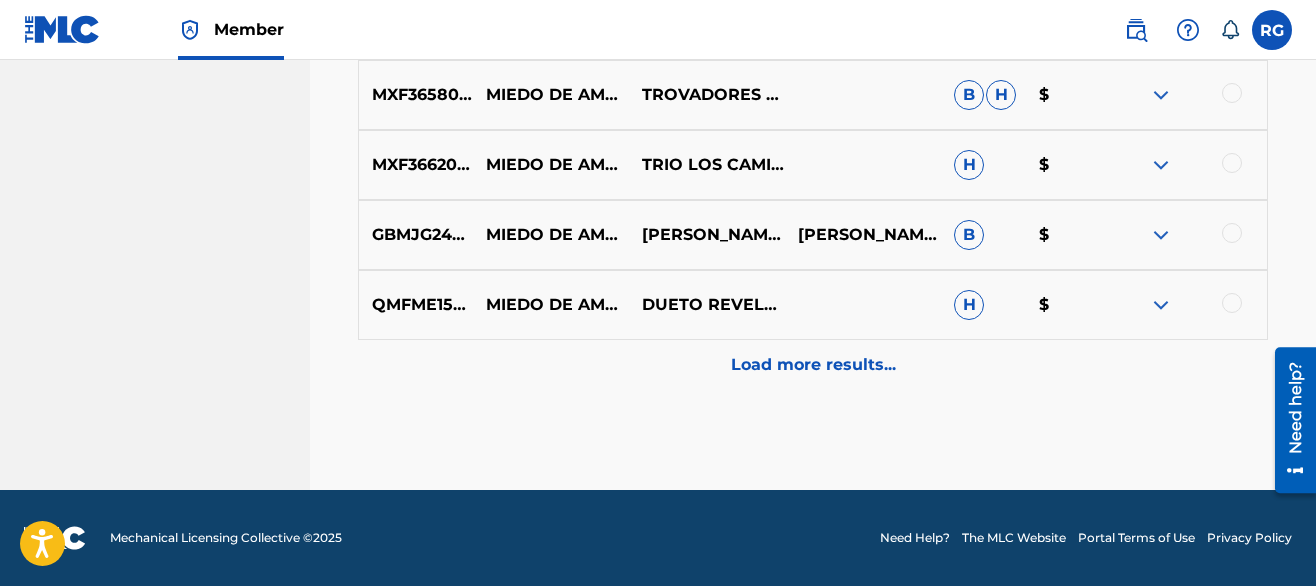 click on "Load more results..." at bounding box center [813, 365] 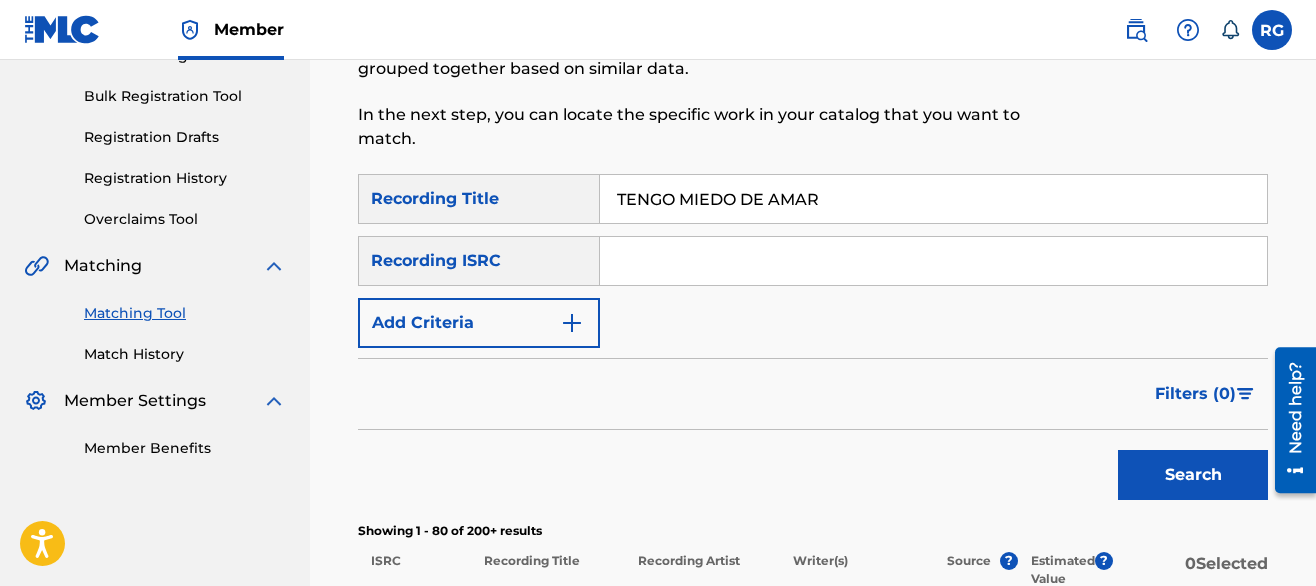 scroll, scrollTop: 6128, scrollLeft: 0, axis: vertical 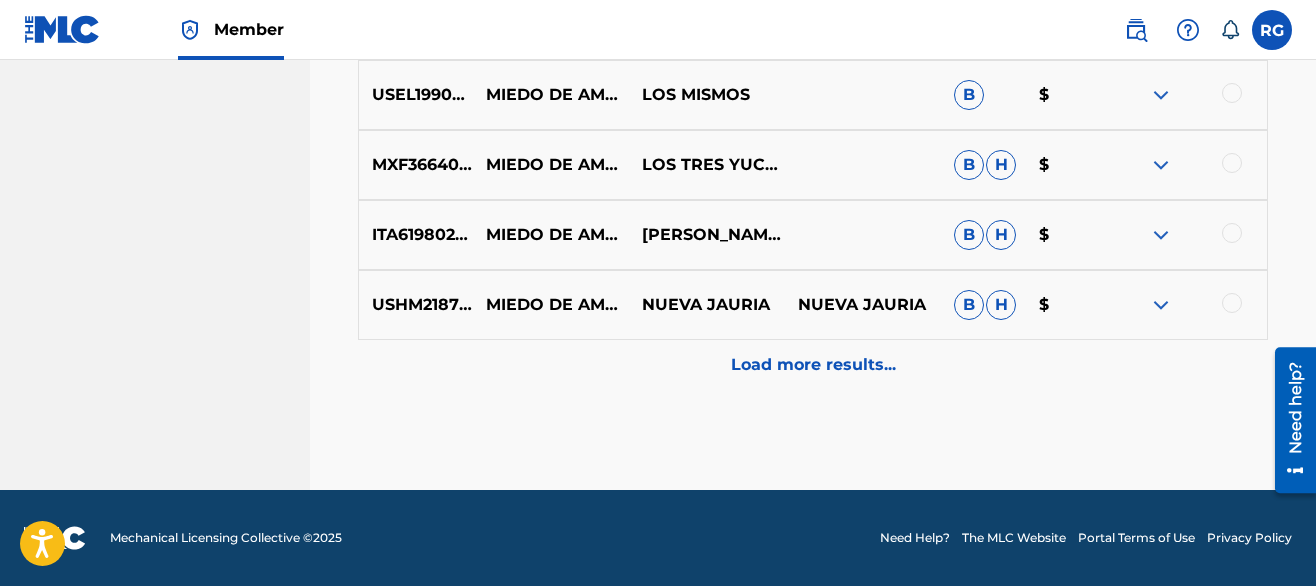 click on "Load more results..." at bounding box center (813, 365) 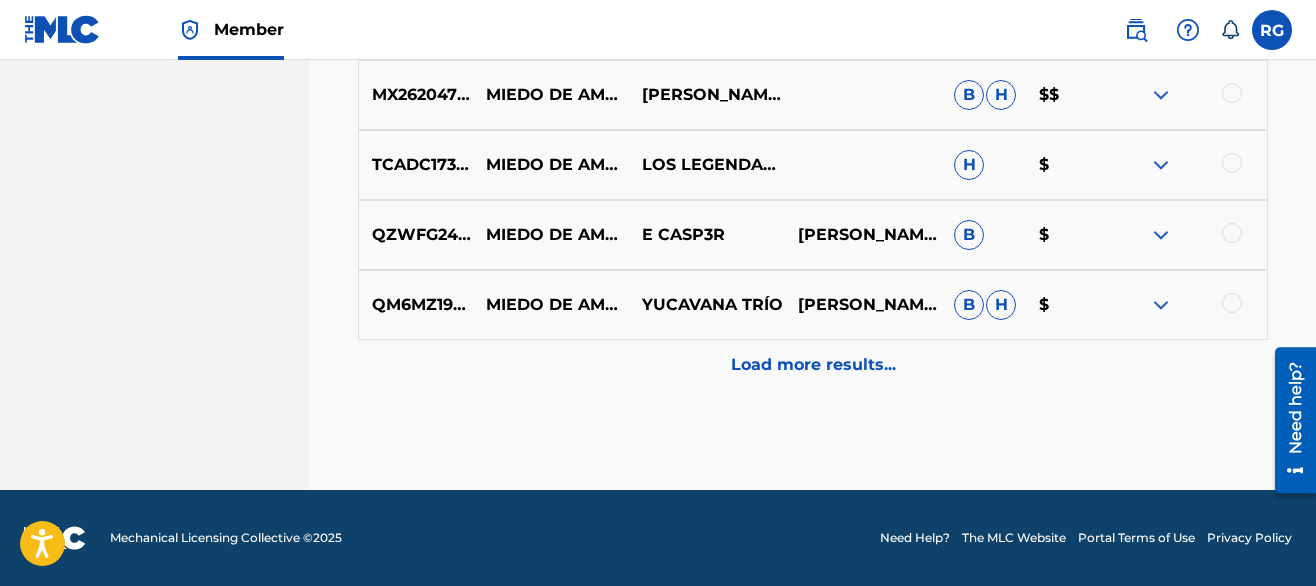 click on "Load more results..." at bounding box center (813, 365) 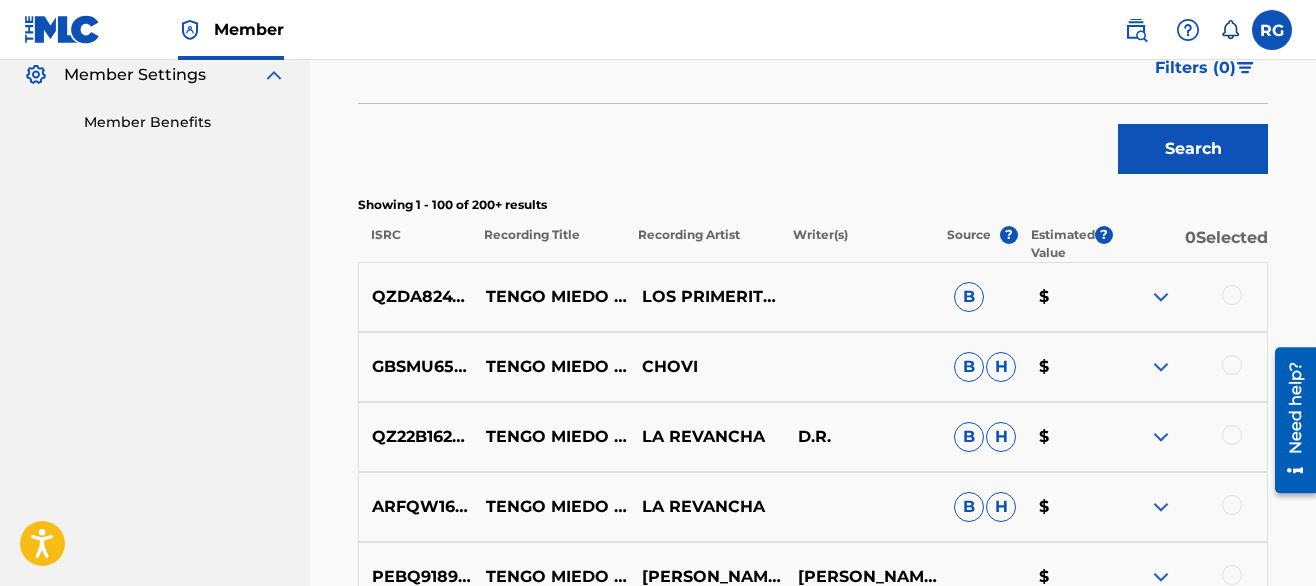 scroll, scrollTop: 6828, scrollLeft: 0, axis: vertical 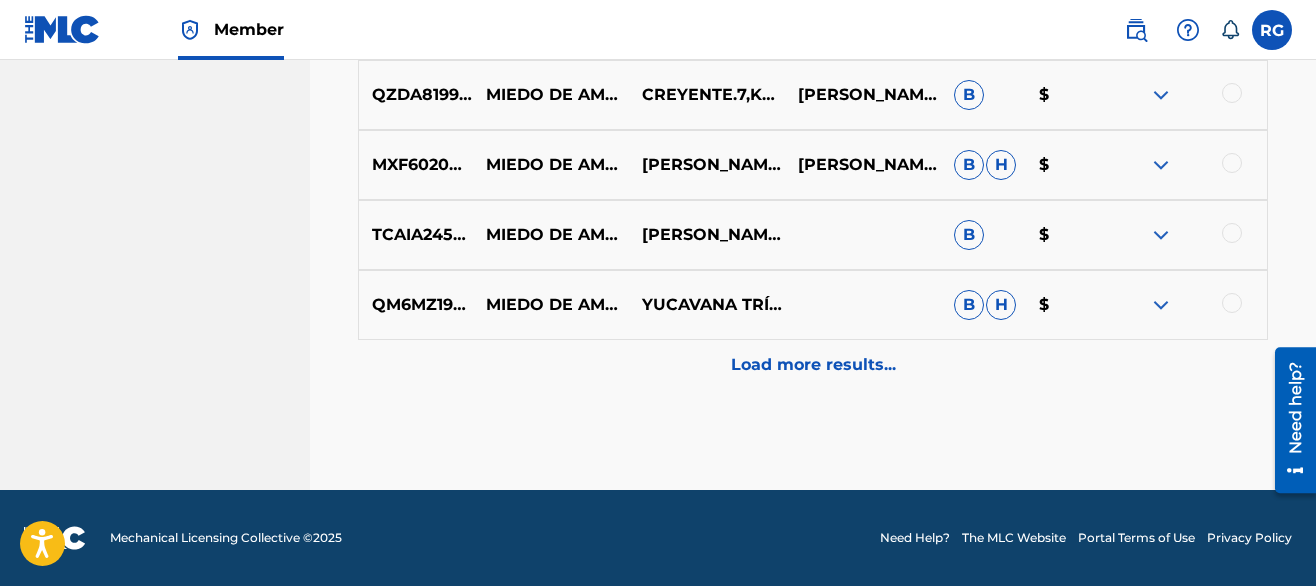 click on "Load more results..." at bounding box center (813, 365) 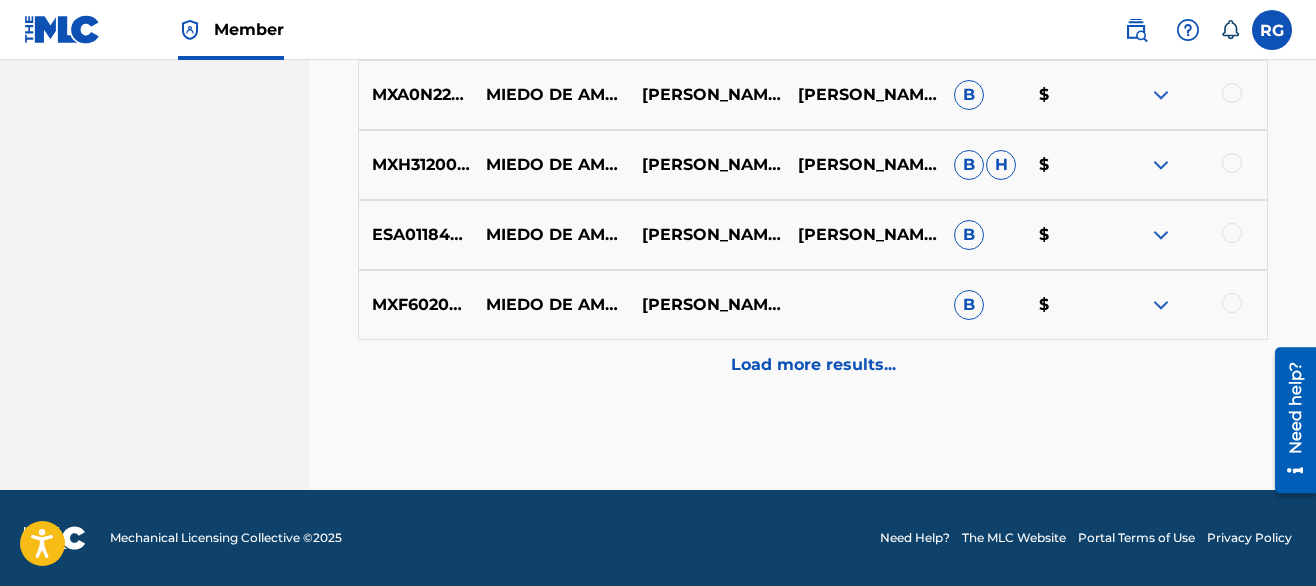 click on "Load more results..." at bounding box center (813, 365) 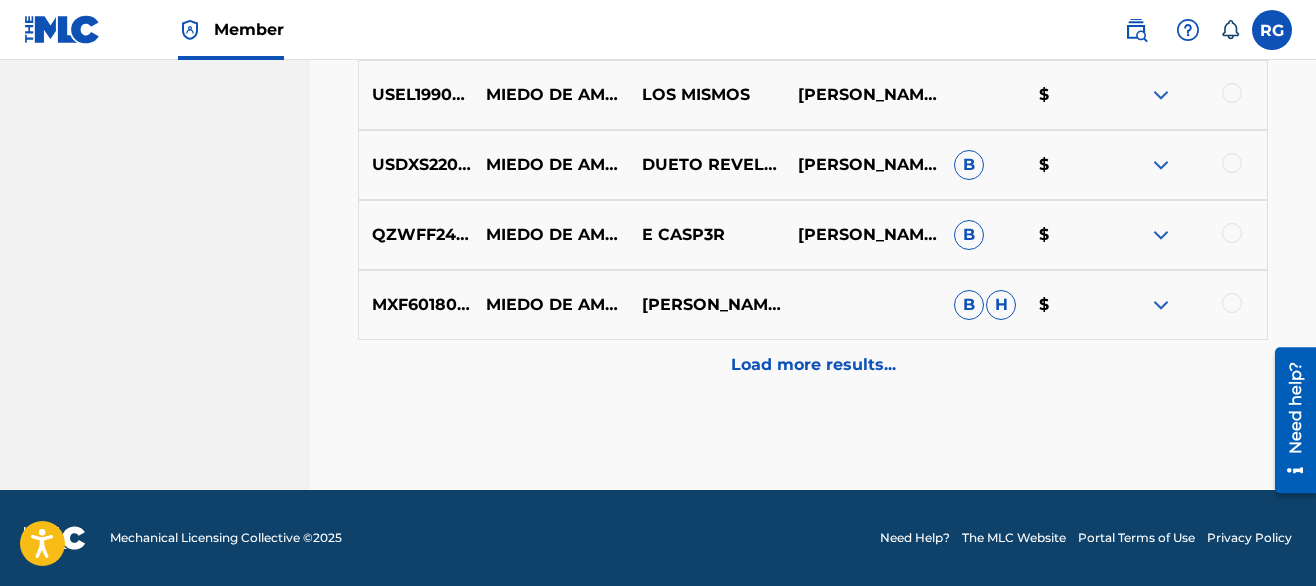 click on "Load more results..." at bounding box center (813, 365) 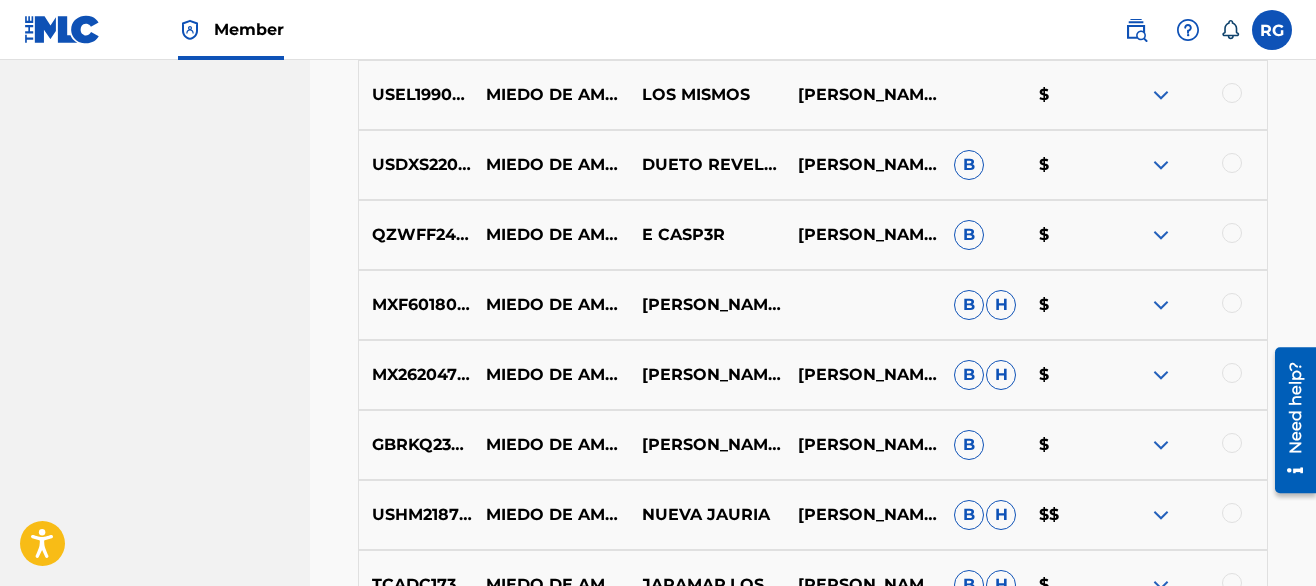 scroll, scrollTop: 9628, scrollLeft: 0, axis: vertical 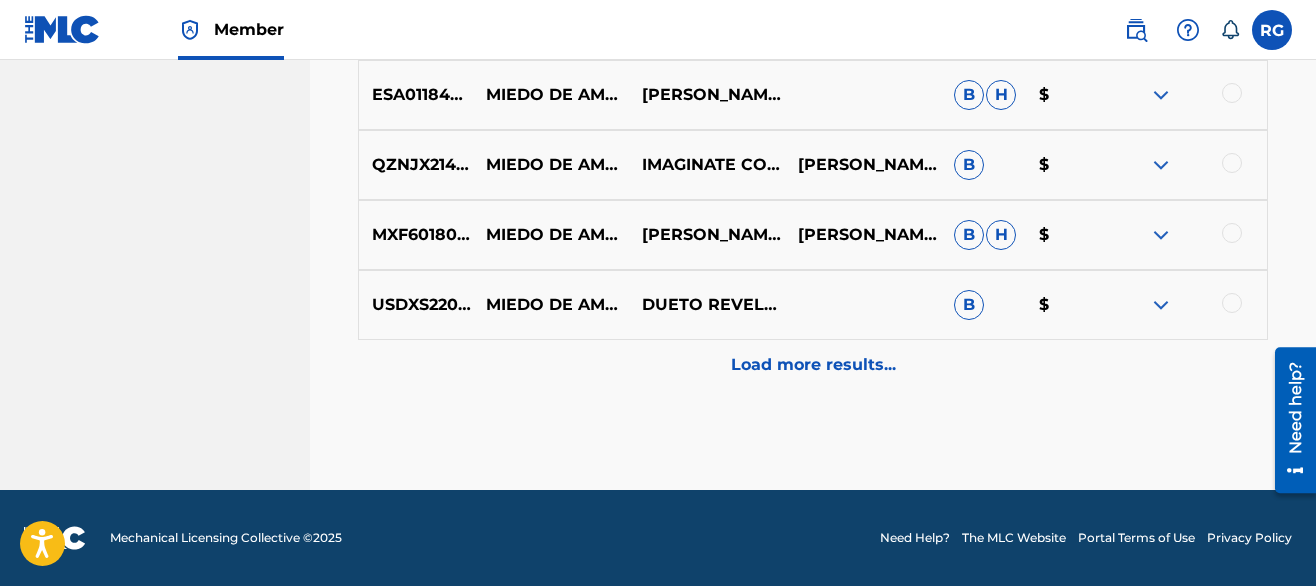 click on "Load more results..." at bounding box center (813, 365) 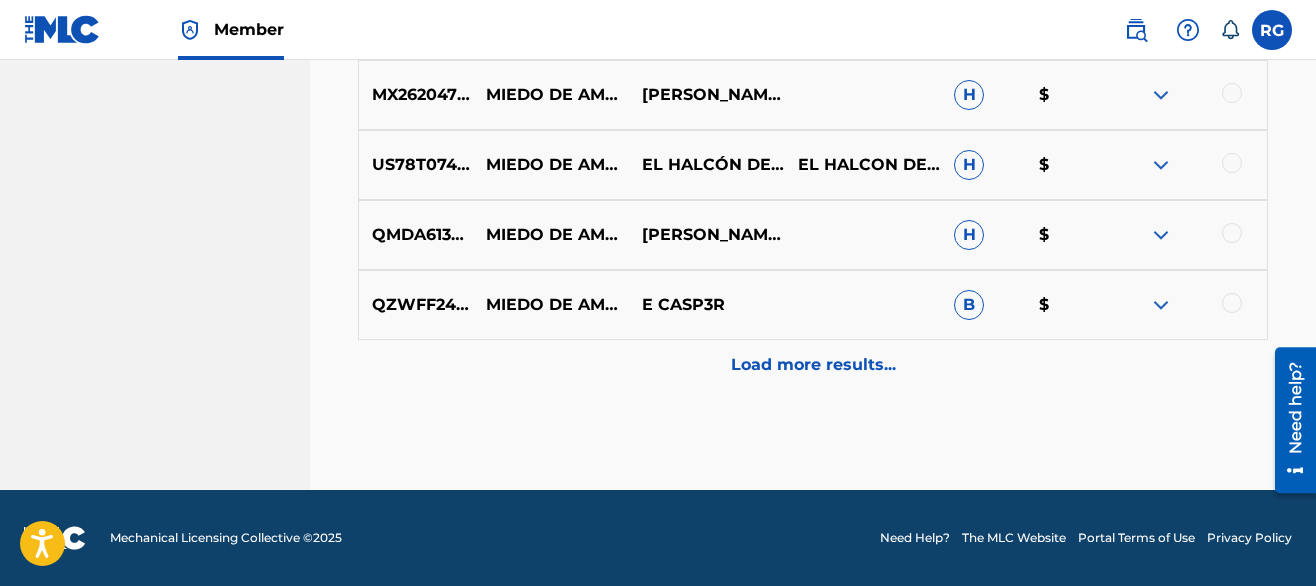 click on "Load more results..." at bounding box center (813, 365) 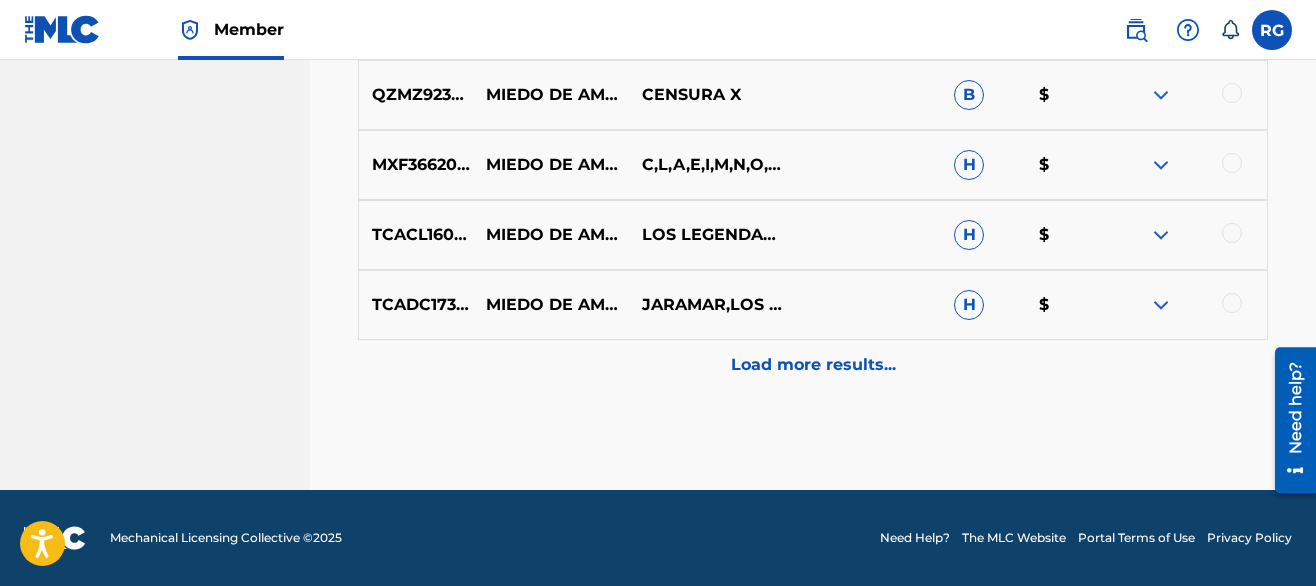 click on "Load more results..." at bounding box center (813, 365) 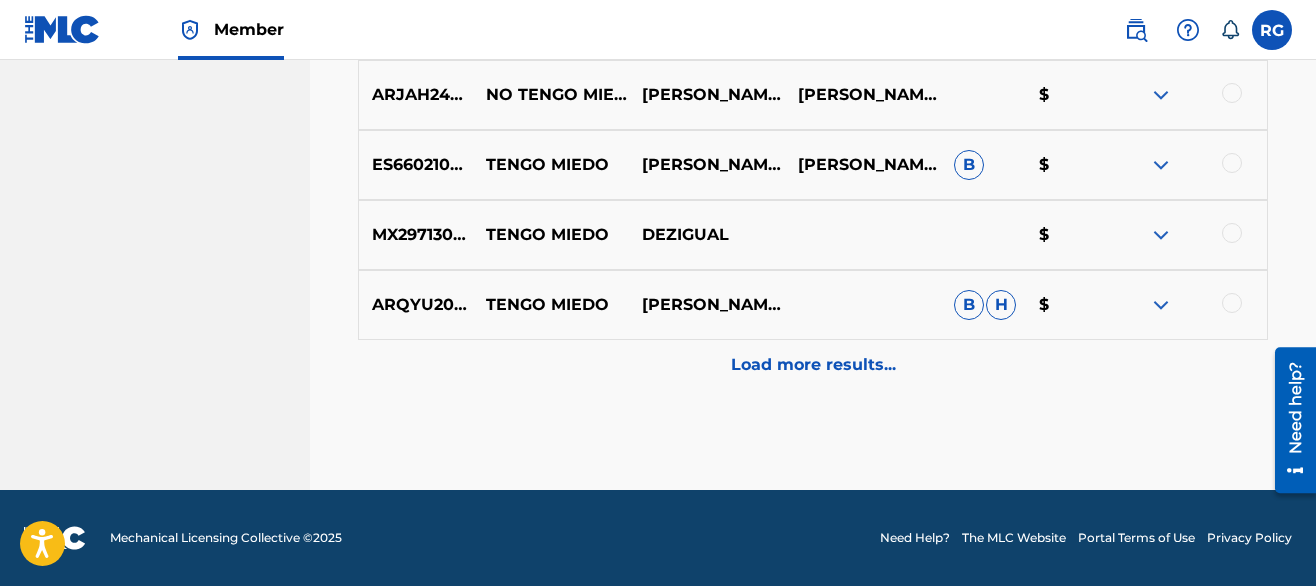 click on "Load more results..." at bounding box center (813, 365) 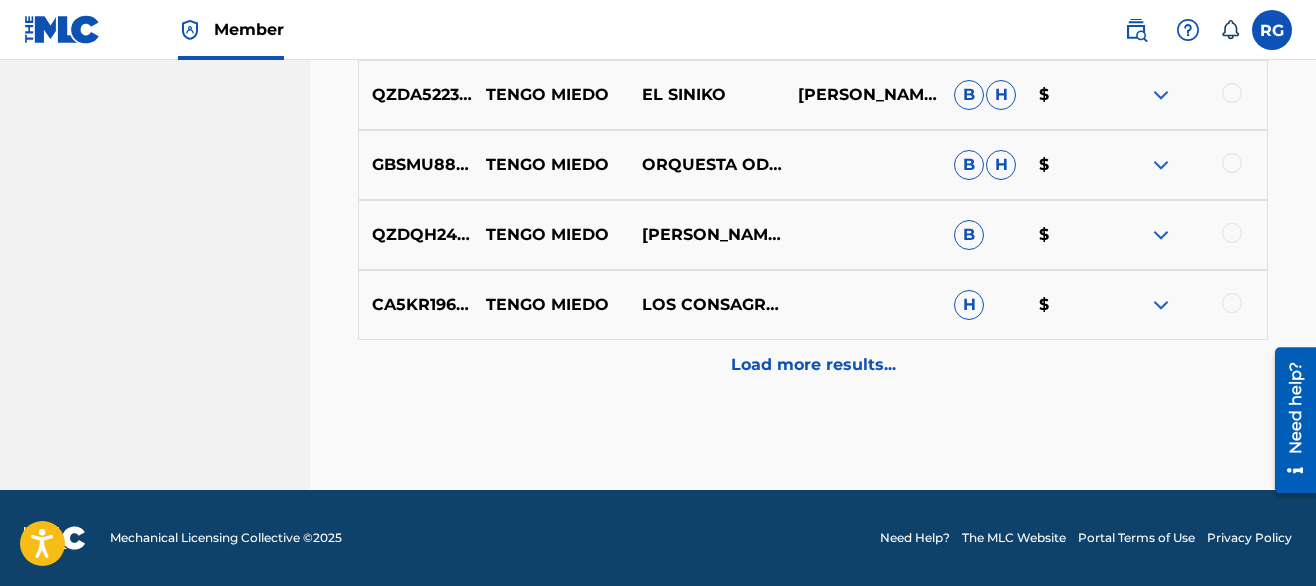 click on "Load more results..." at bounding box center [813, 365] 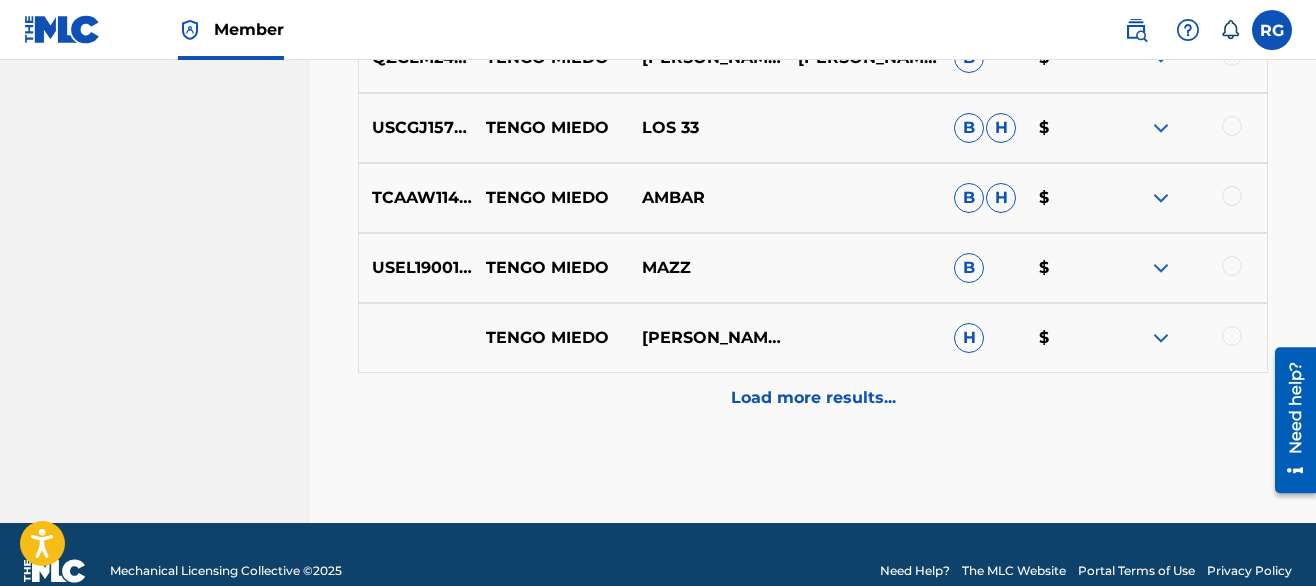 scroll, scrollTop: 13128, scrollLeft: 0, axis: vertical 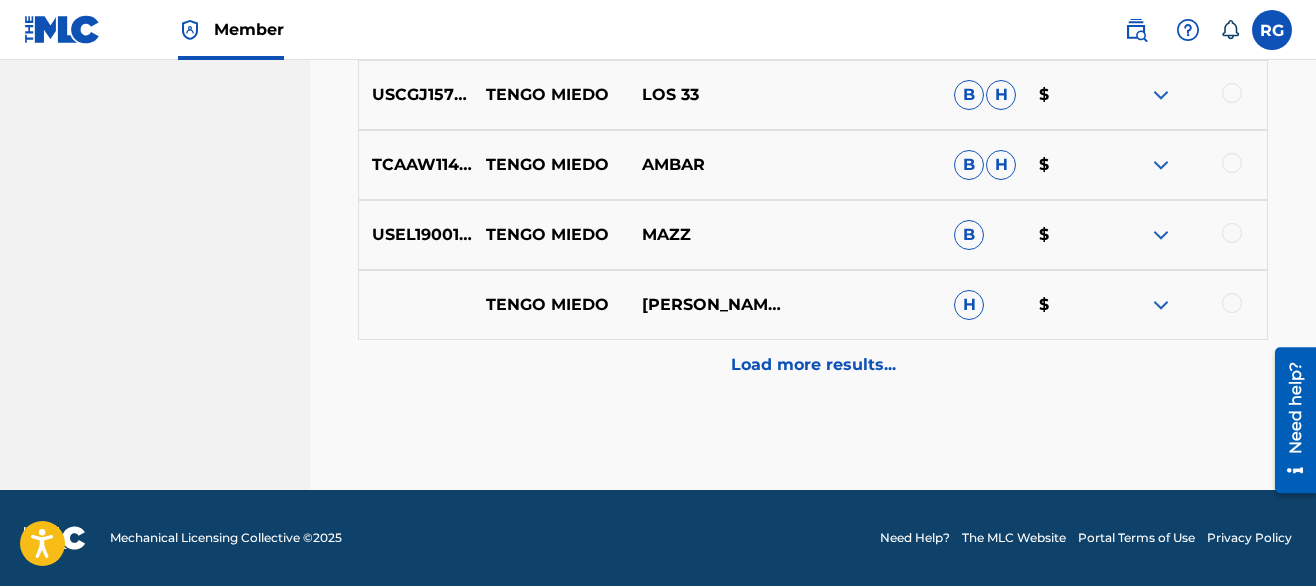 click on "Load more results..." at bounding box center [813, 365] 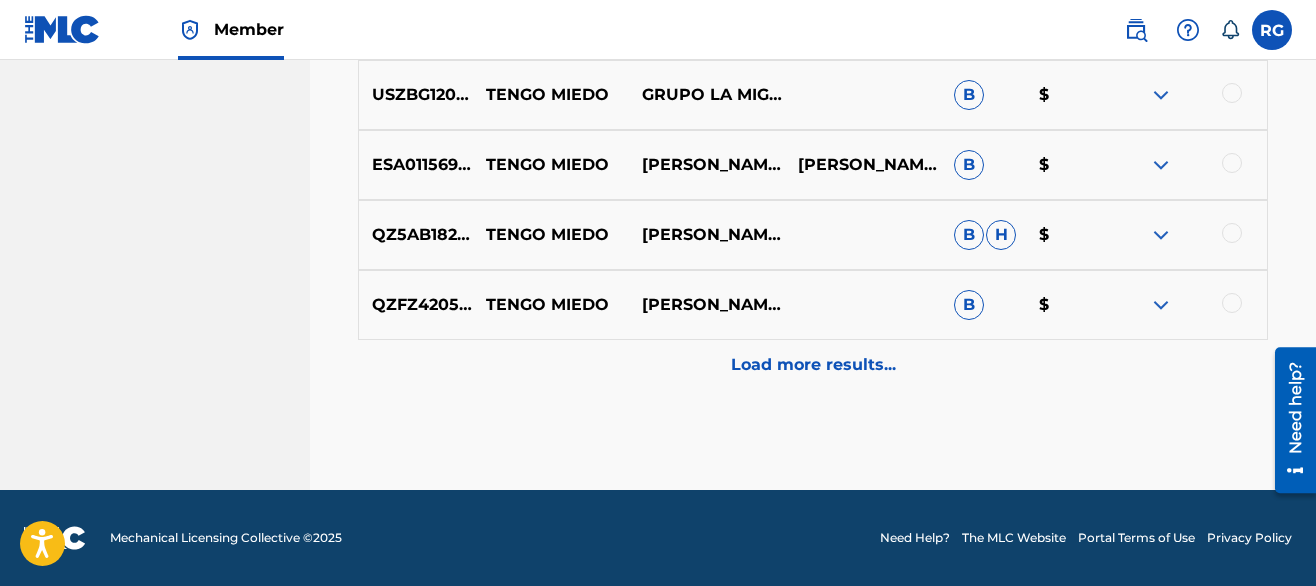 click on "Load more results..." at bounding box center (813, 365) 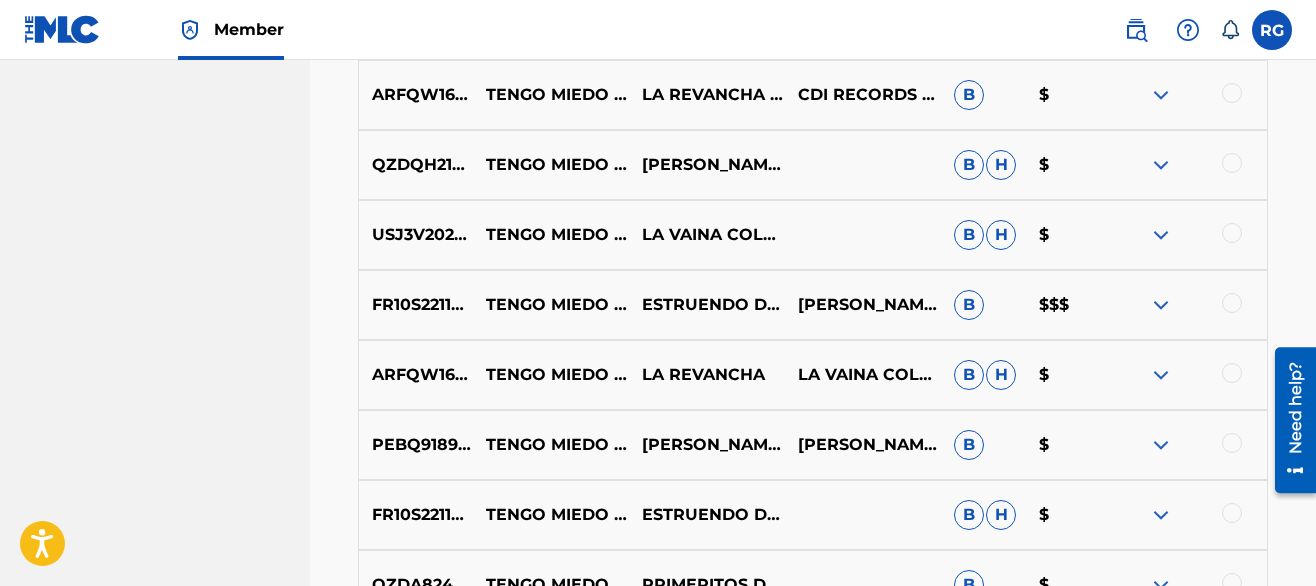 scroll, scrollTop: 2010, scrollLeft: 0, axis: vertical 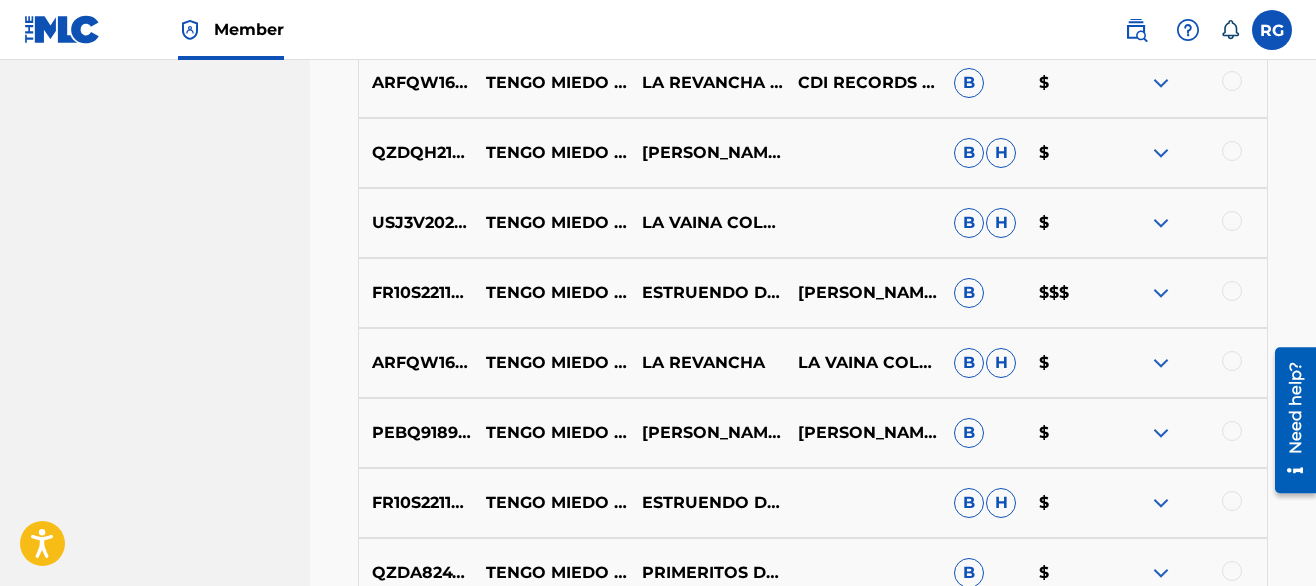click at bounding box center [1232, 291] 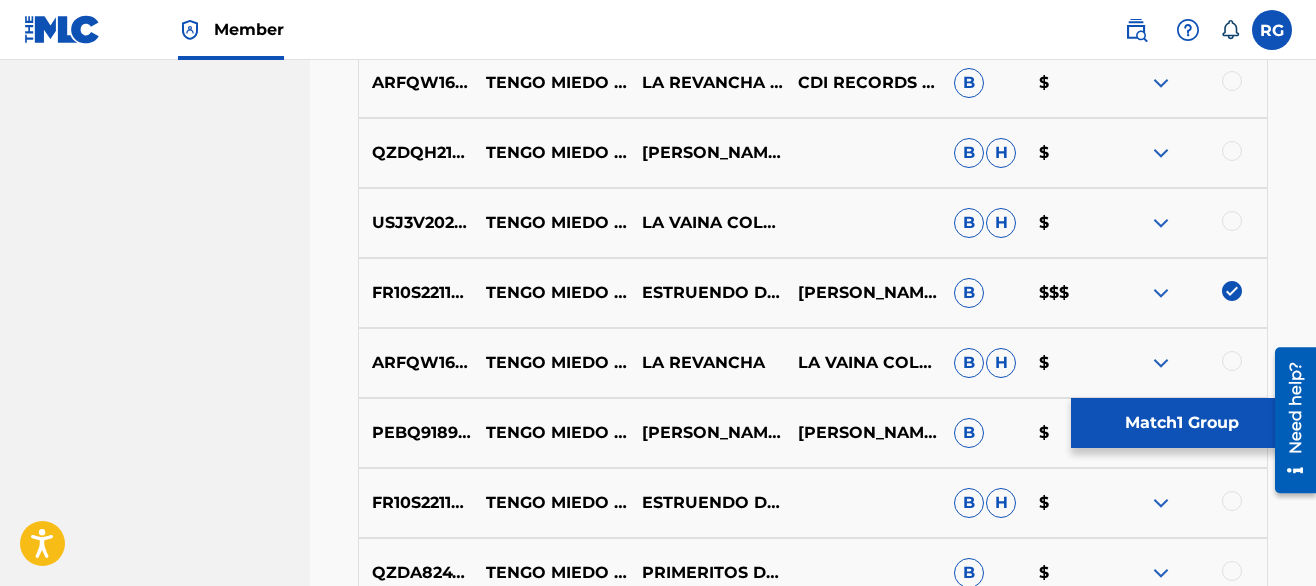 click at bounding box center [1232, 501] 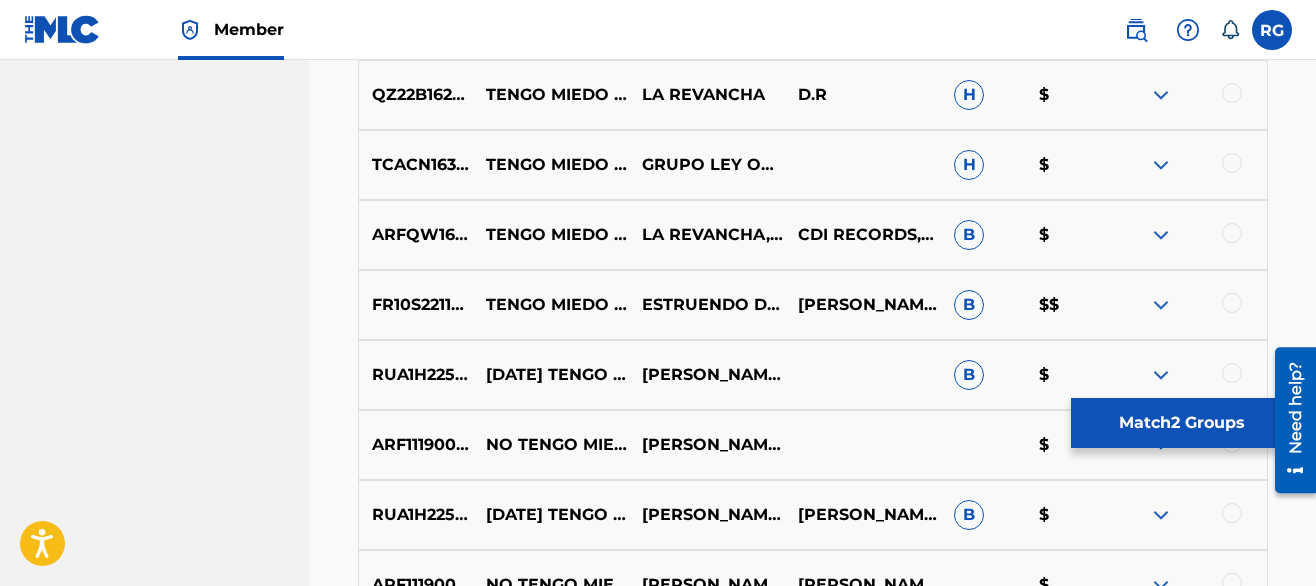 scroll, scrollTop: 2640, scrollLeft: 0, axis: vertical 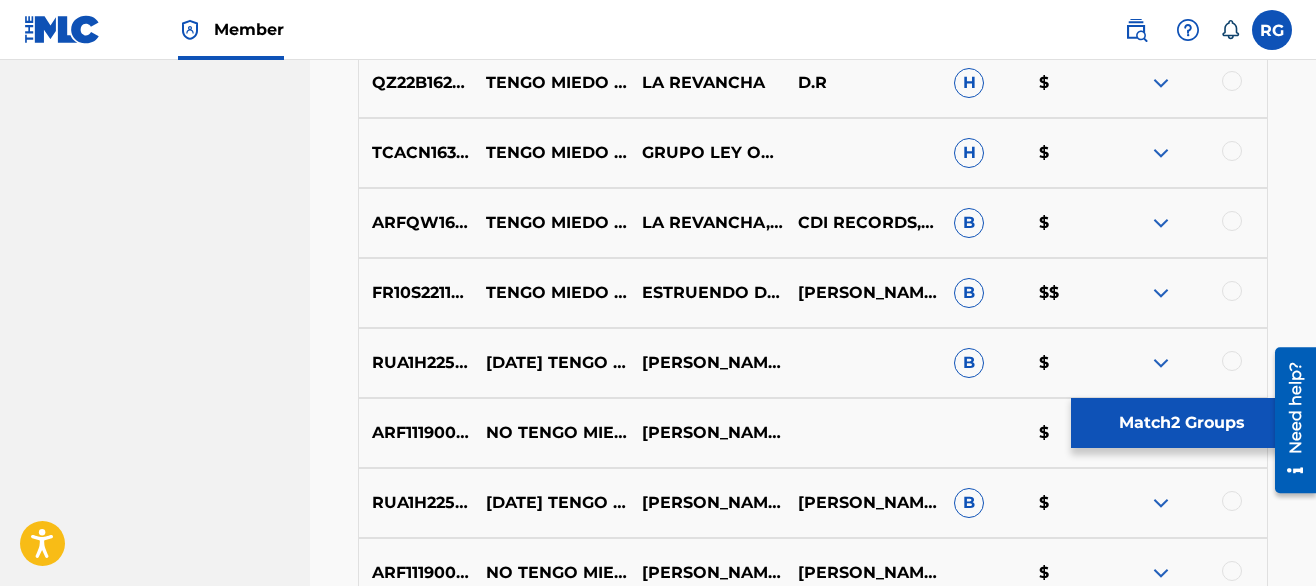 click at bounding box center (1232, 291) 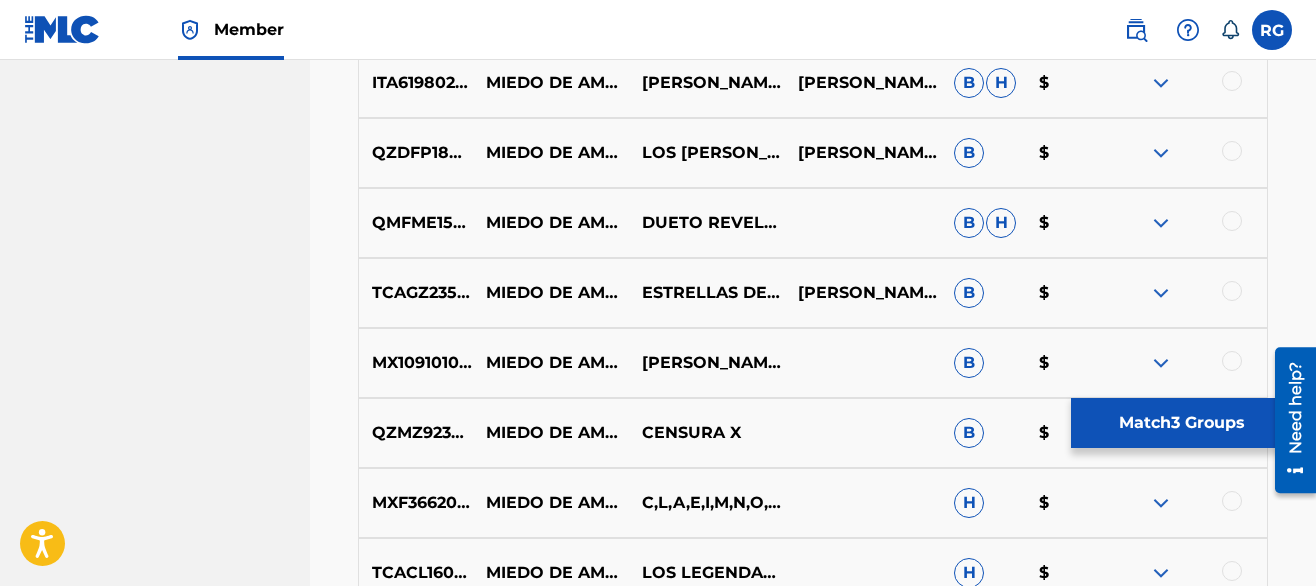 scroll, scrollTop: 2010, scrollLeft: 0, axis: vertical 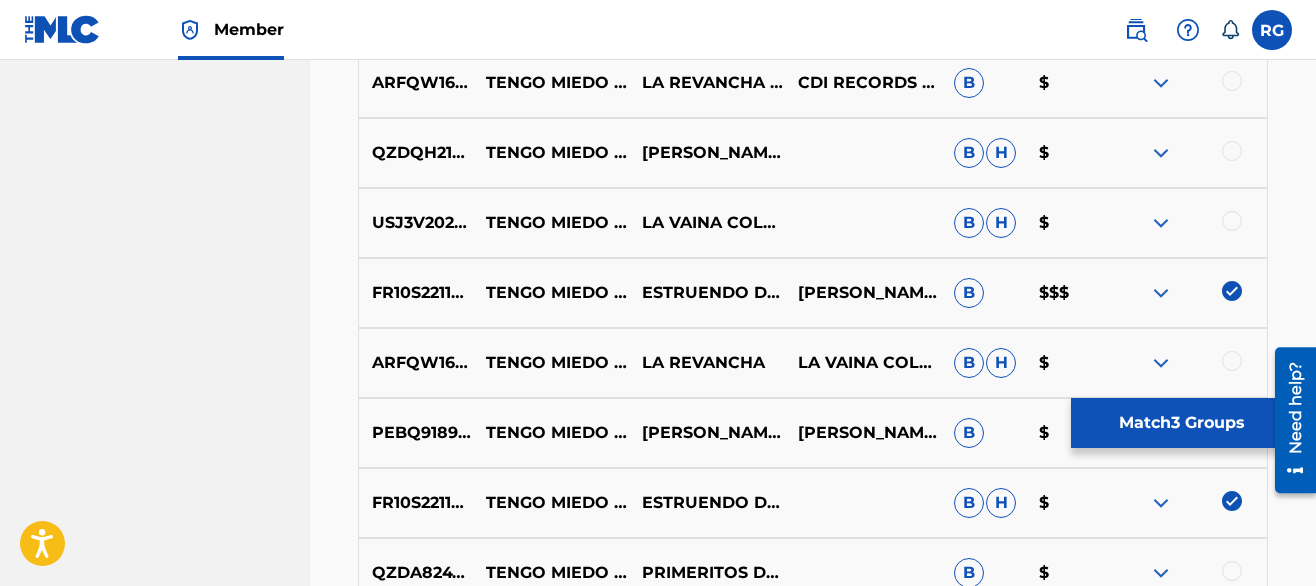 click at bounding box center (1161, 293) 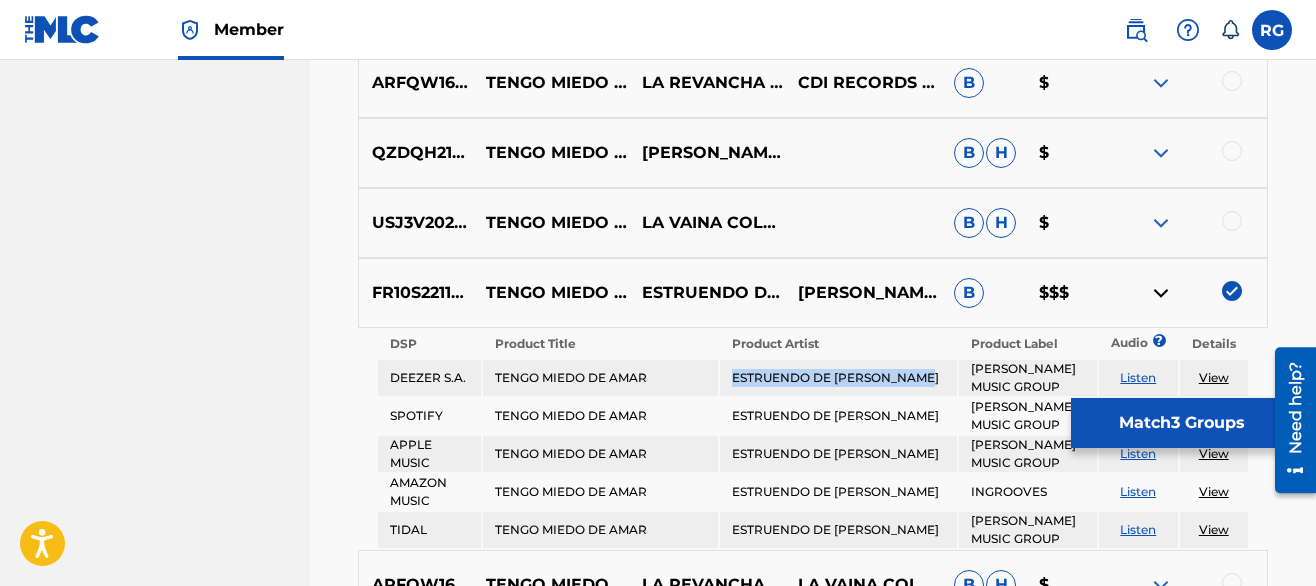 drag, startPoint x: 737, startPoint y: 382, endPoint x: 922, endPoint y: 382, distance: 185 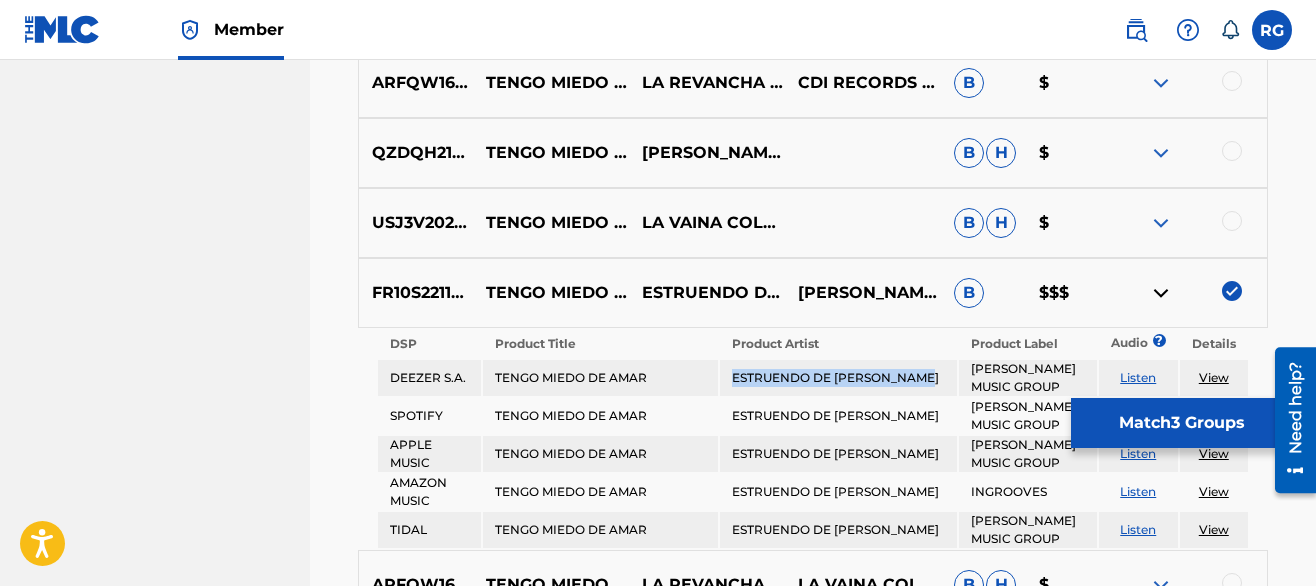 copy on "ESTRUENDO DE ELISEO LOPEZ" 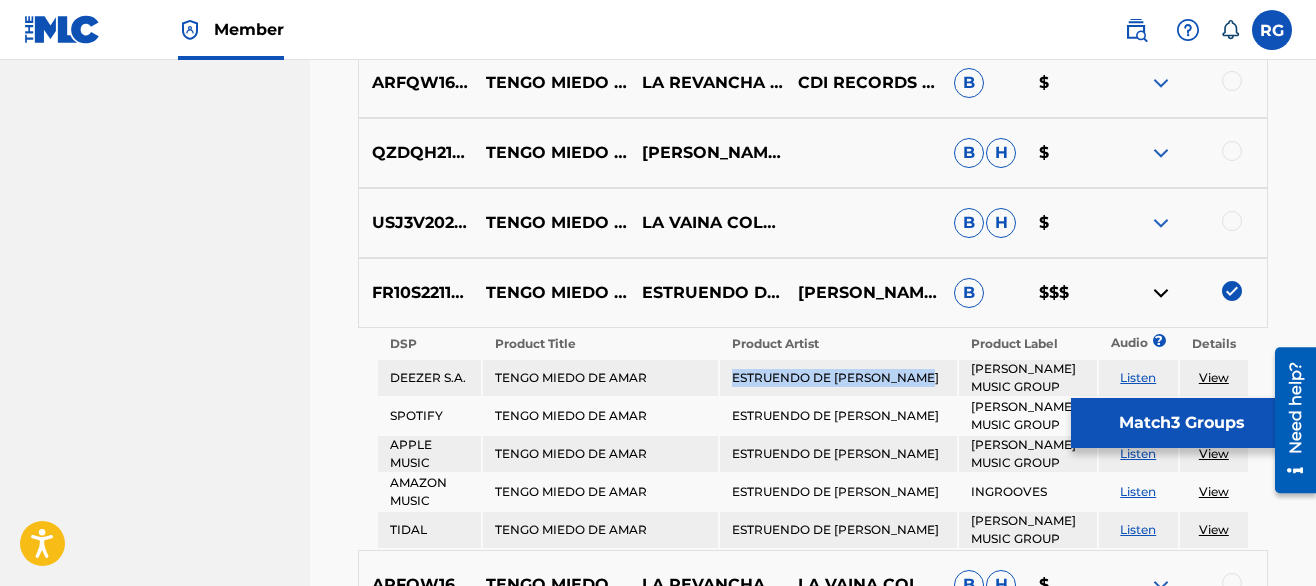 click at bounding box center (1161, 293) 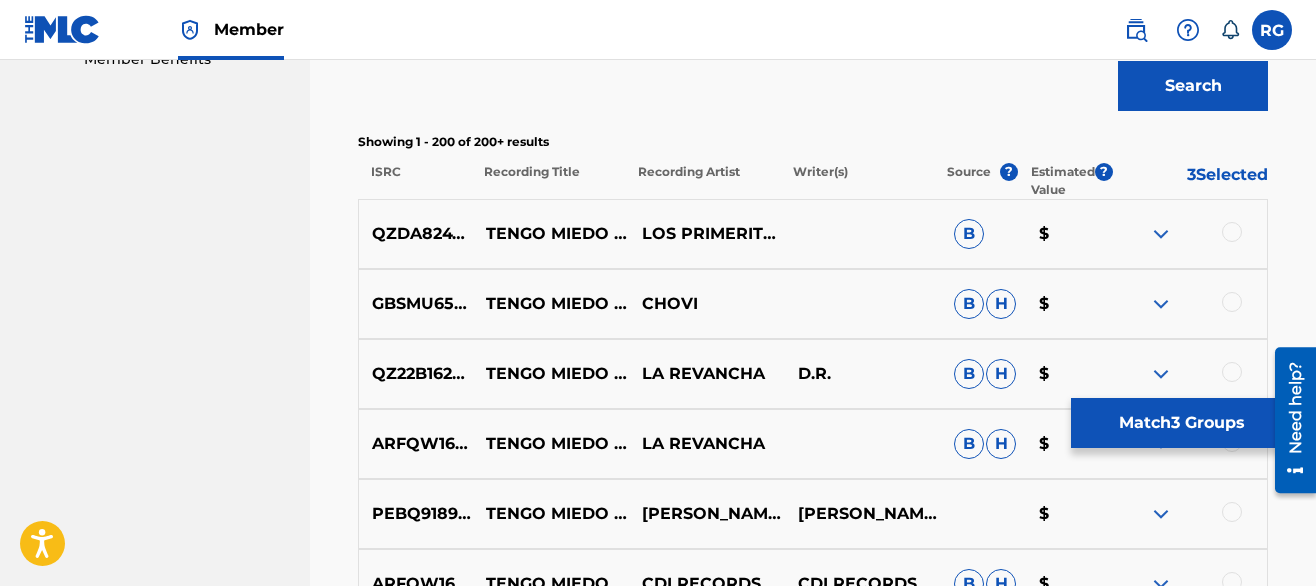 scroll, scrollTop: 694, scrollLeft: 0, axis: vertical 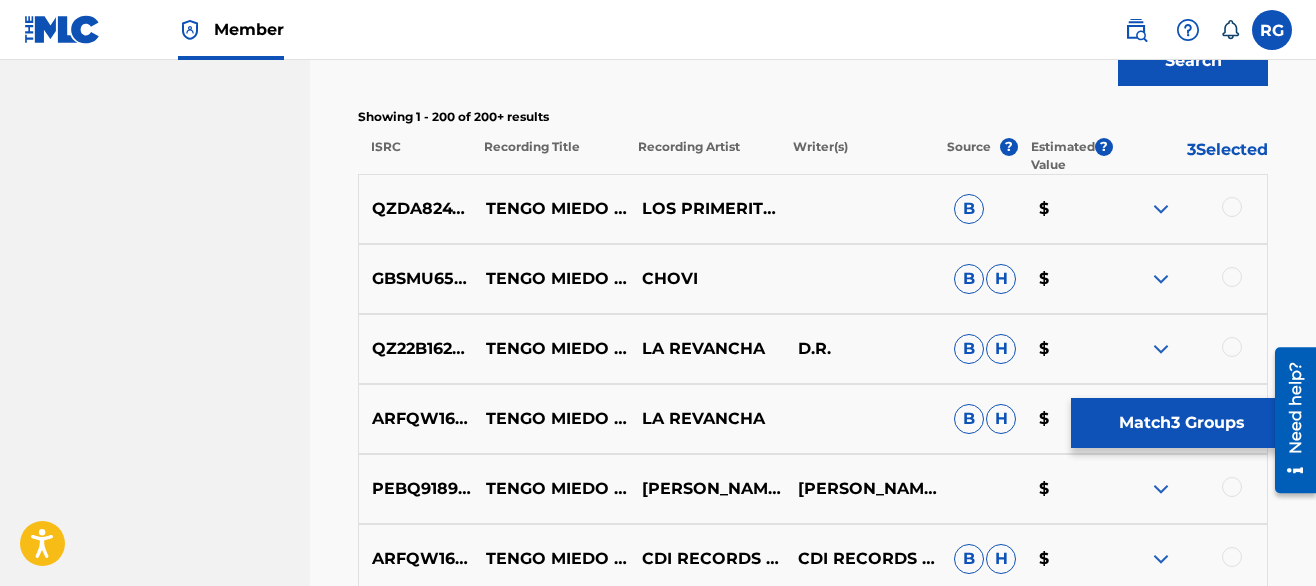 click at bounding box center [1161, 209] 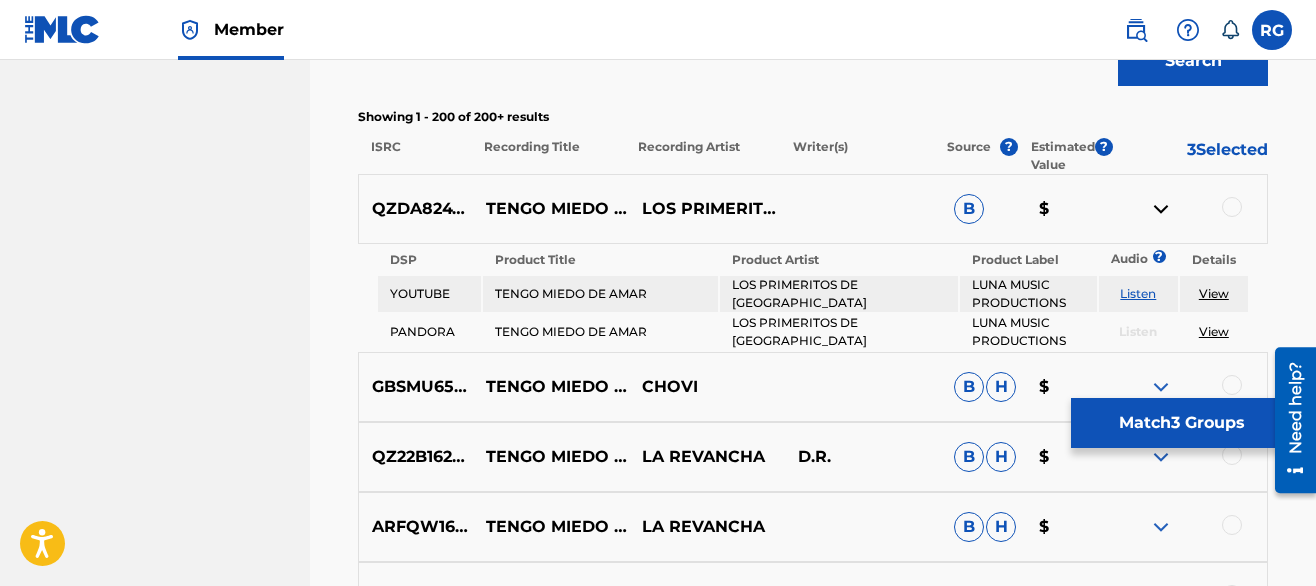 click on "Listen" at bounding box center (1138, 293) 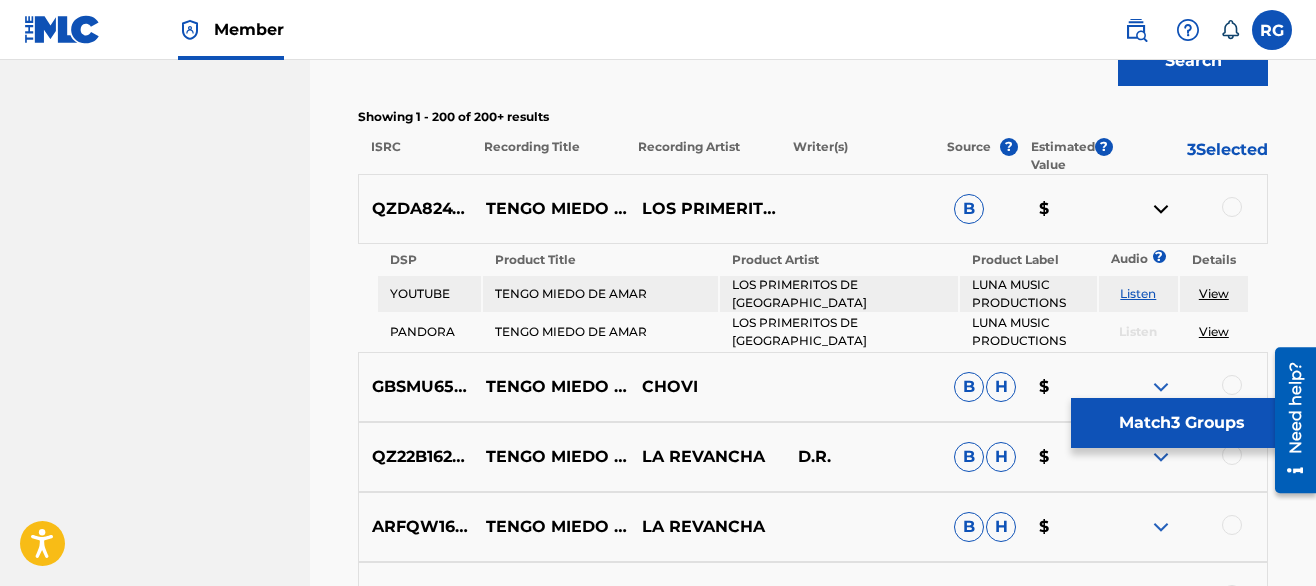 click at bounding box center (1161, 209) 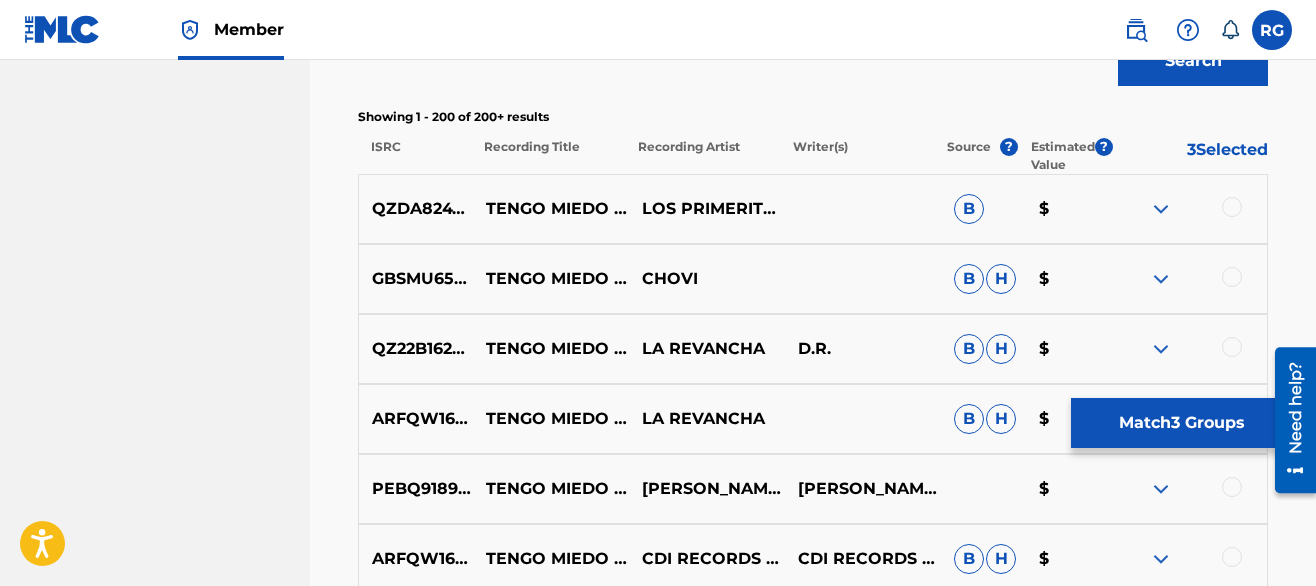click at bounding box center (1161, 279) 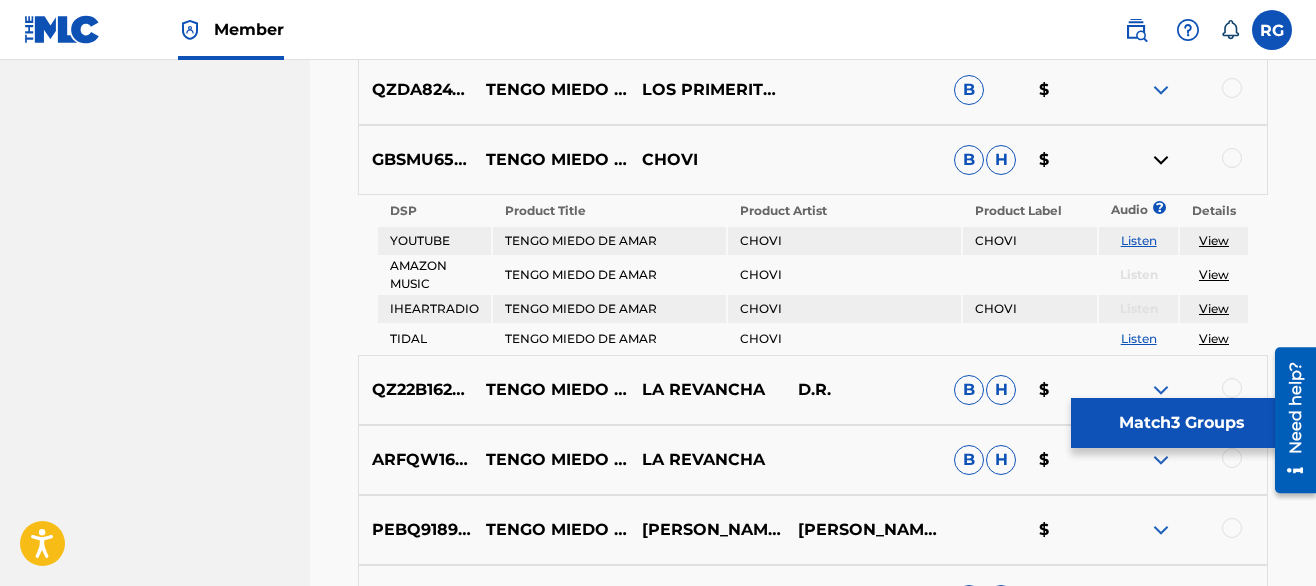 scroll, scrollTop: 814, scrollLeft: 0, axis: vertical 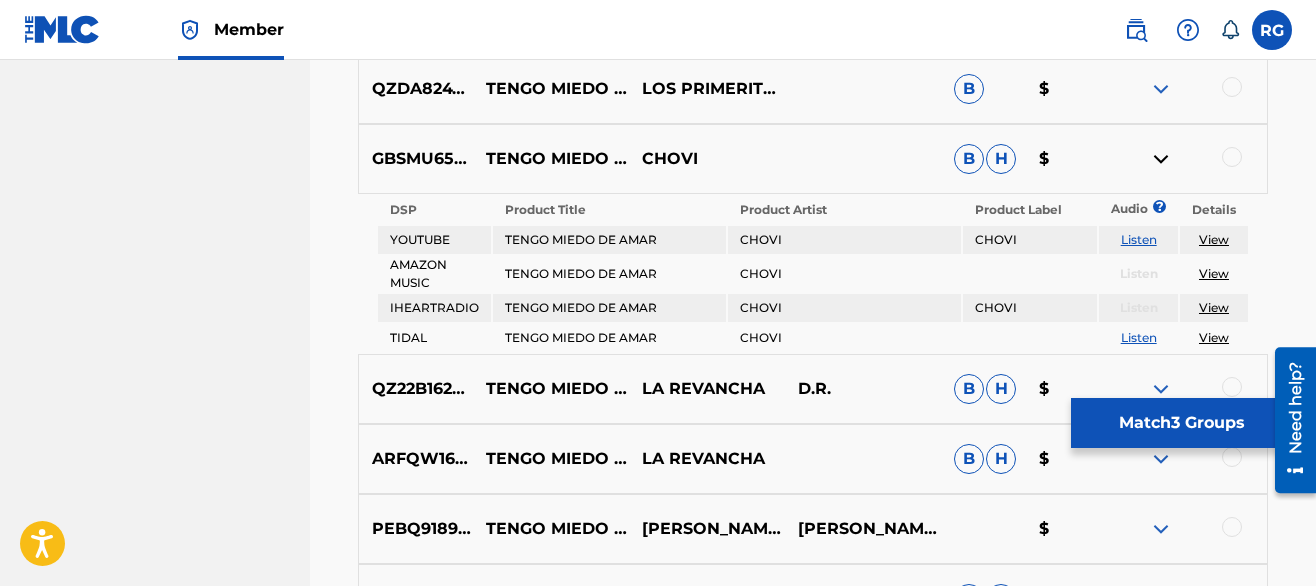 click on "Listen" at bounding box center (1139, 239) 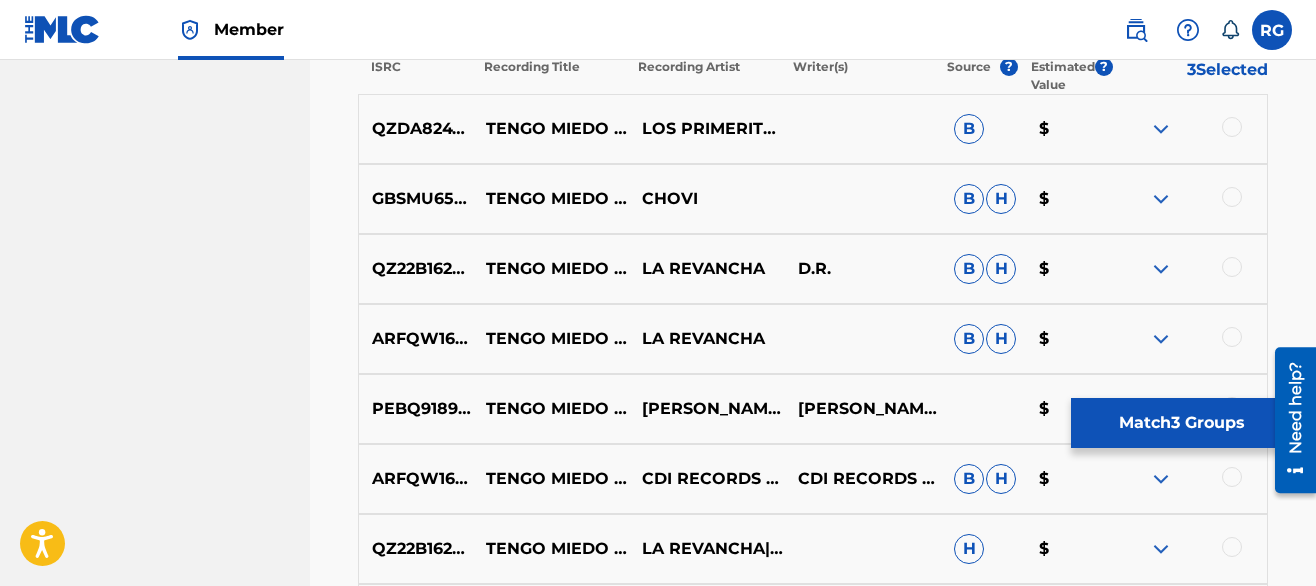 scroll, scrollTop: 814, scrollLeft: 0, axis: vertical 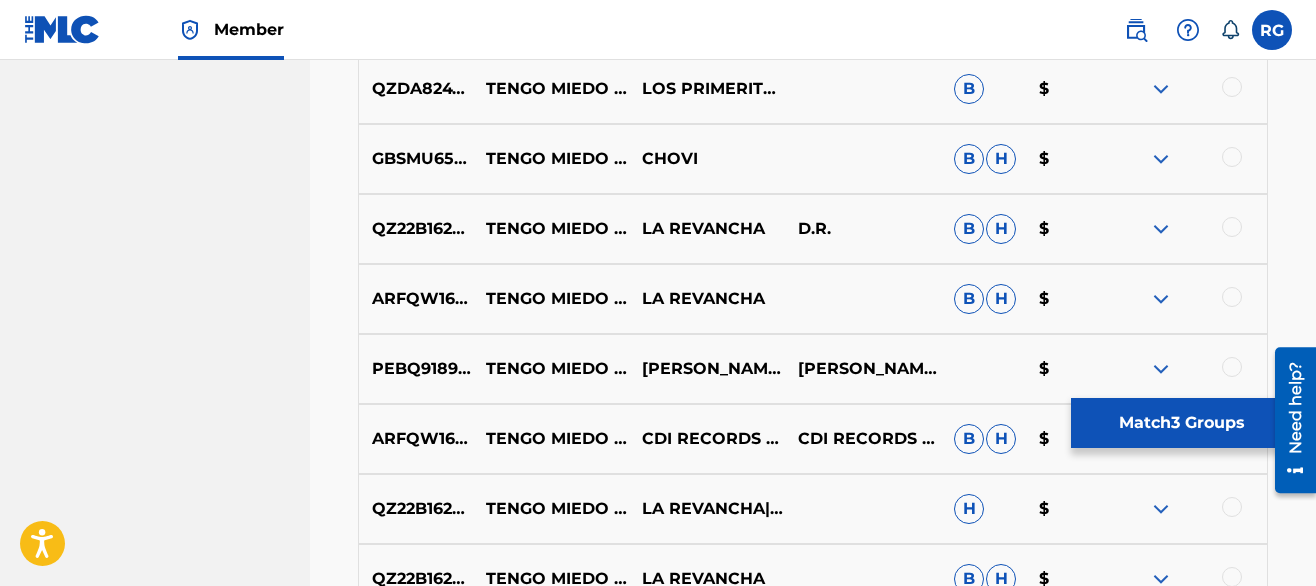 click at bounding box center (1161, 229) 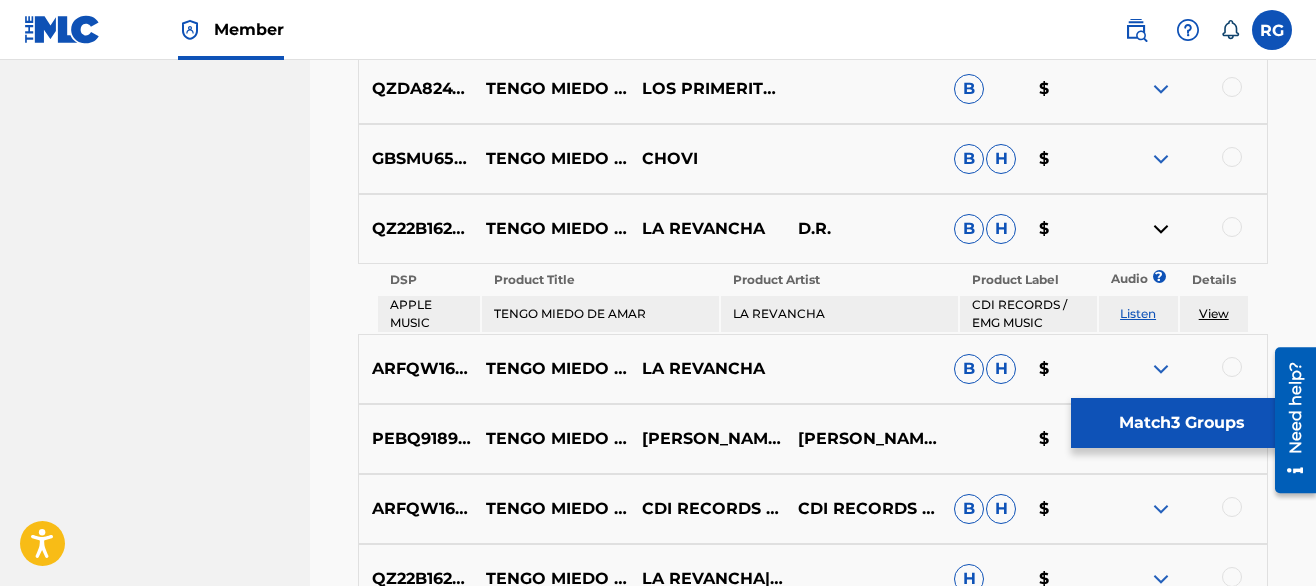 click on "Listen" at bounding box center (1138, 313) 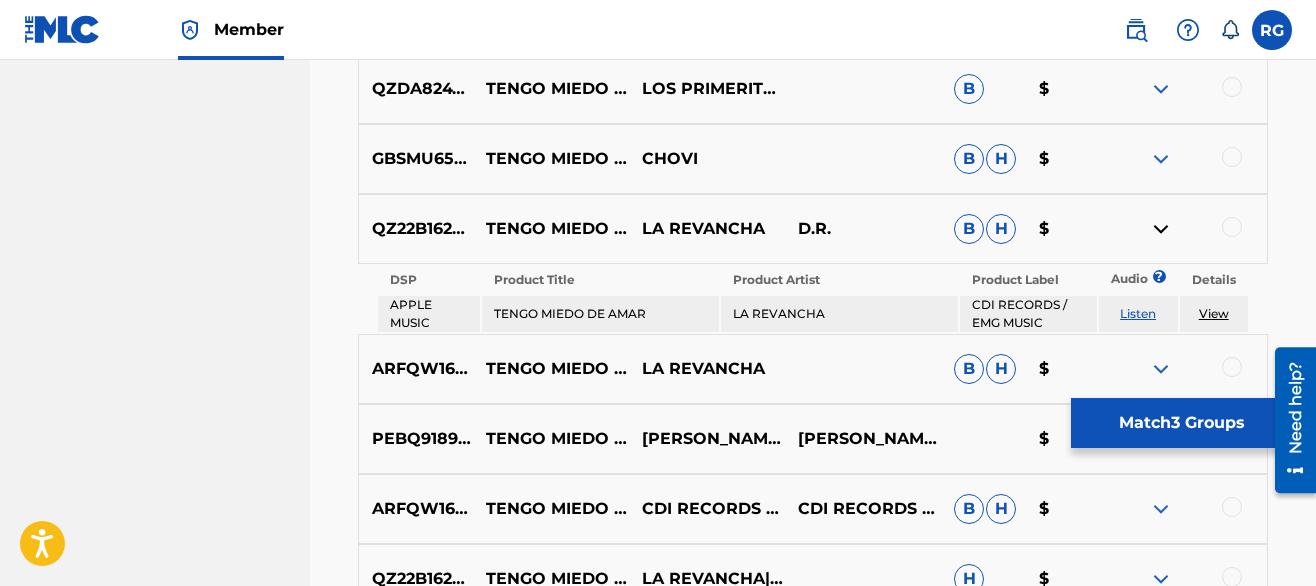 click at bounding box center [1161, 229] 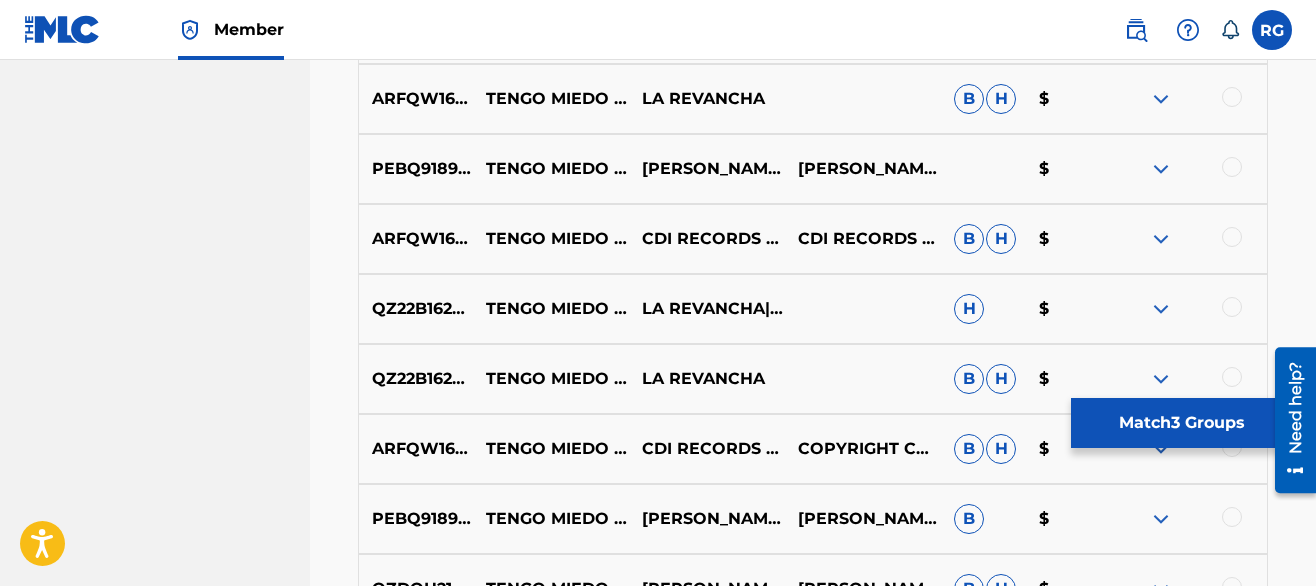 scroll, scrollTop: 1054, scrollLeft: 0, axis: vertical 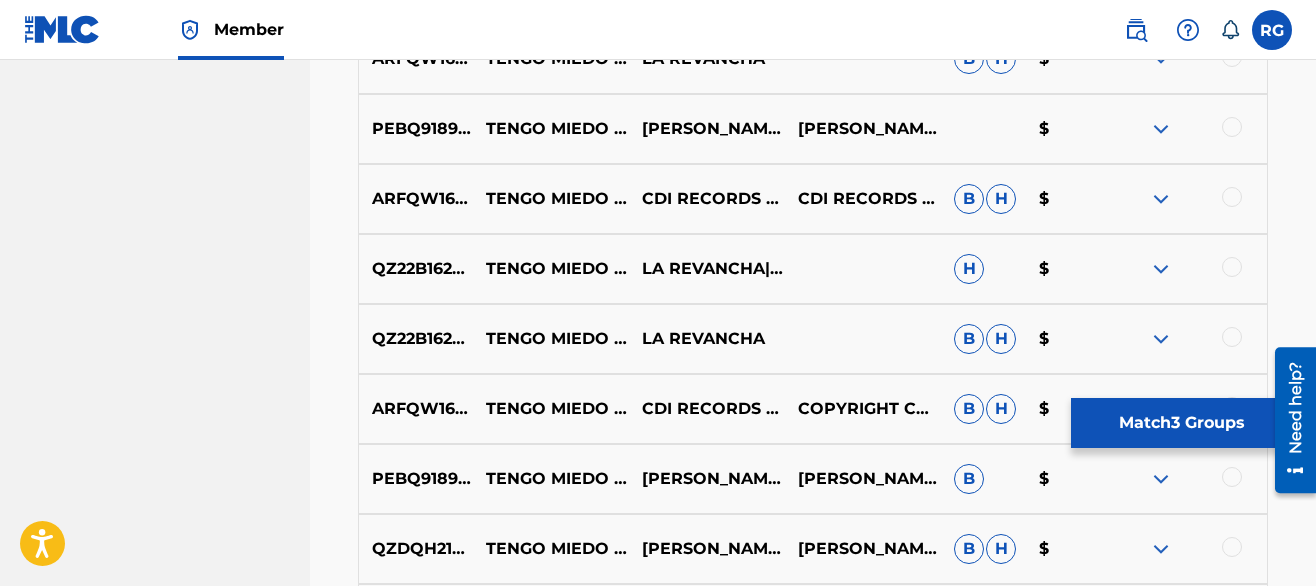 click at bounding box center [1161, 129] 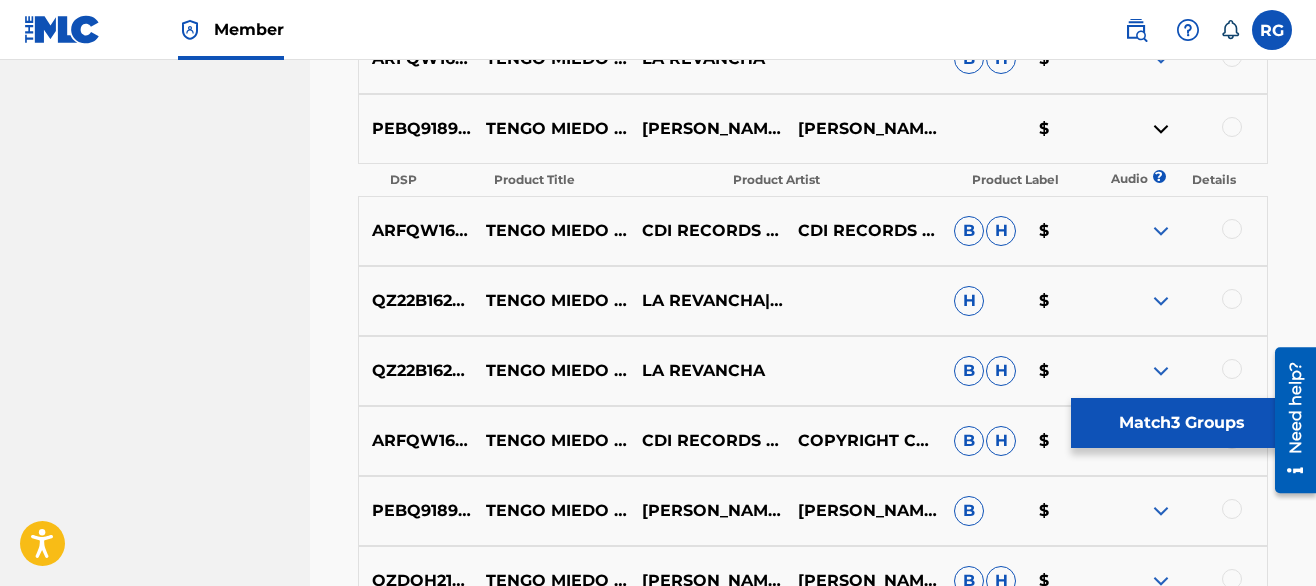 drag, startPoint x: 643, startPoint y: 115, endPoint x: 722, endPoint y: 140, distance: 82.86133 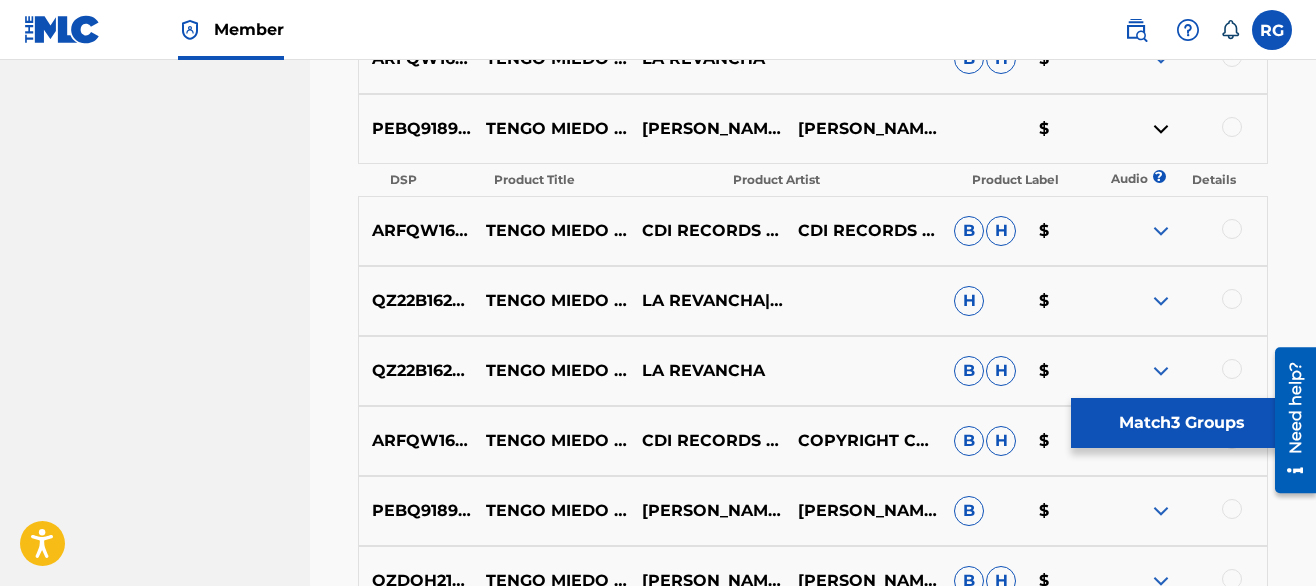 copy on "ALEJANDRO VAZQUEZ" 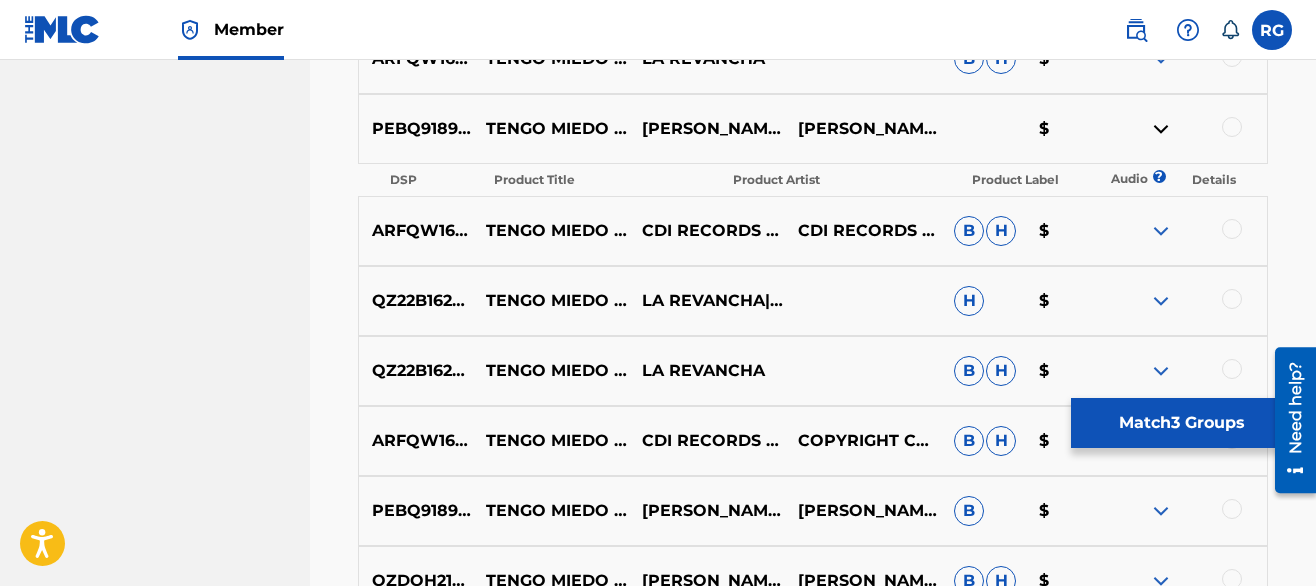 click at bounding box center [1161, 129] 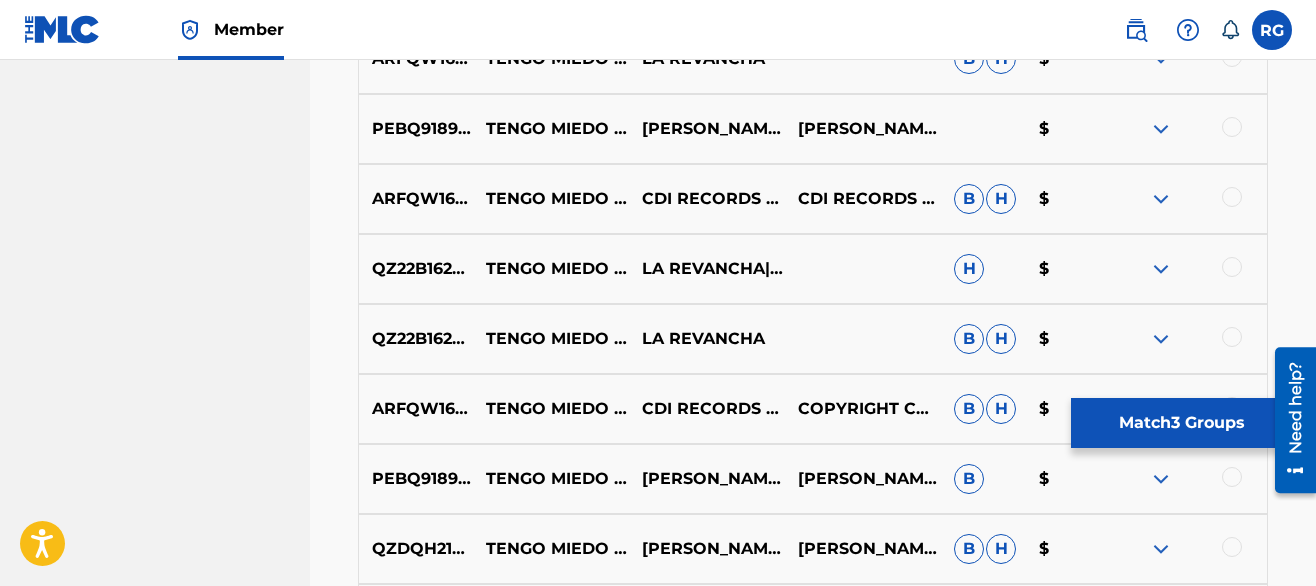 click at bounding box center [1161, 199] 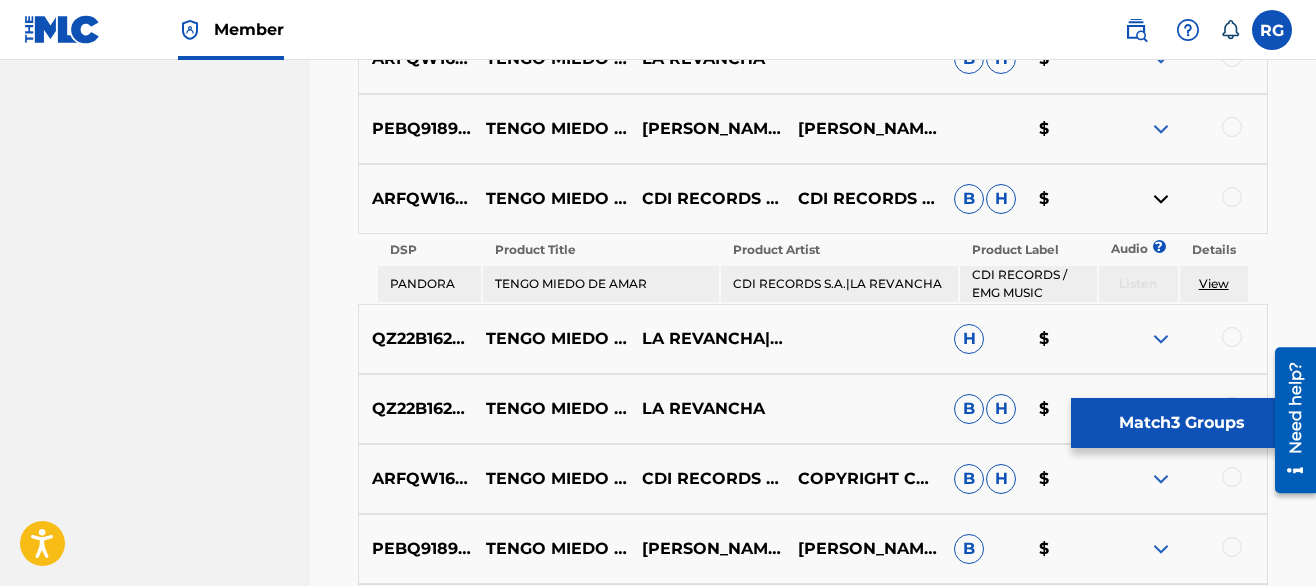 click at bounding box center [1161, 199] 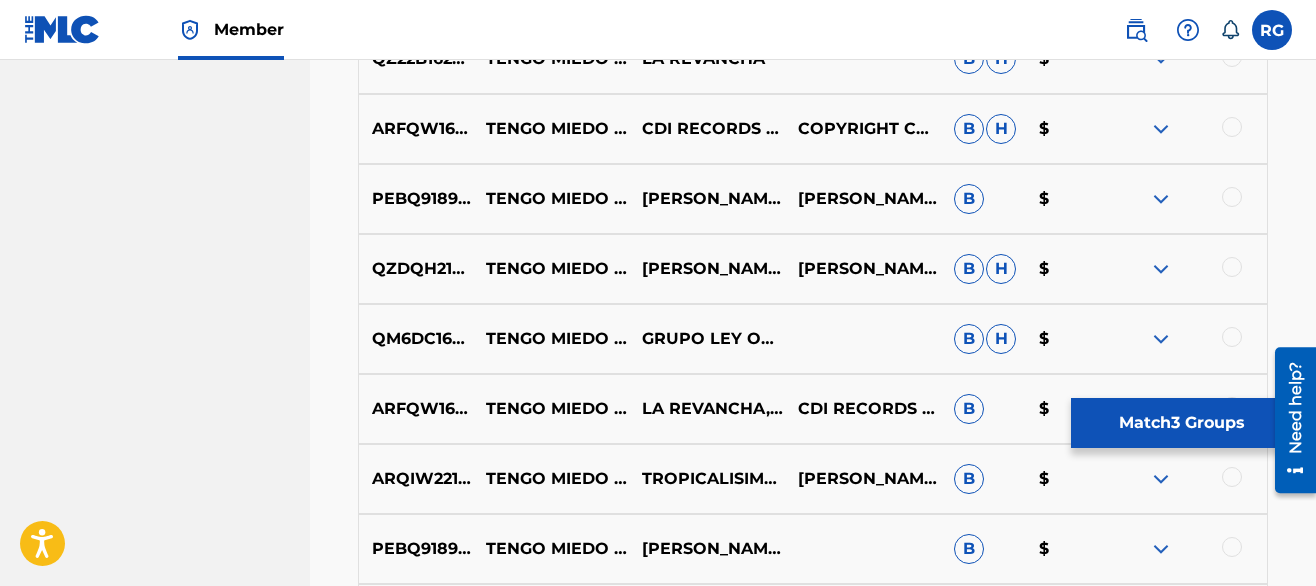 scroll, scrollTop: 1374, scrollLeft: 0, axis: vertical 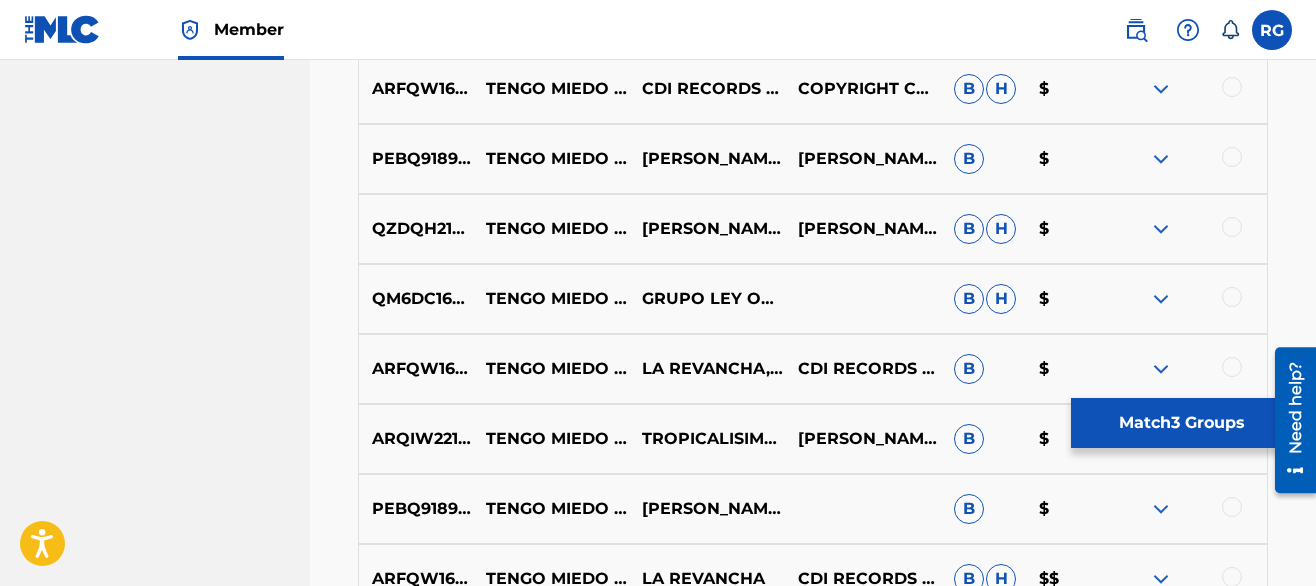 click at bounding box center (1161, 89) 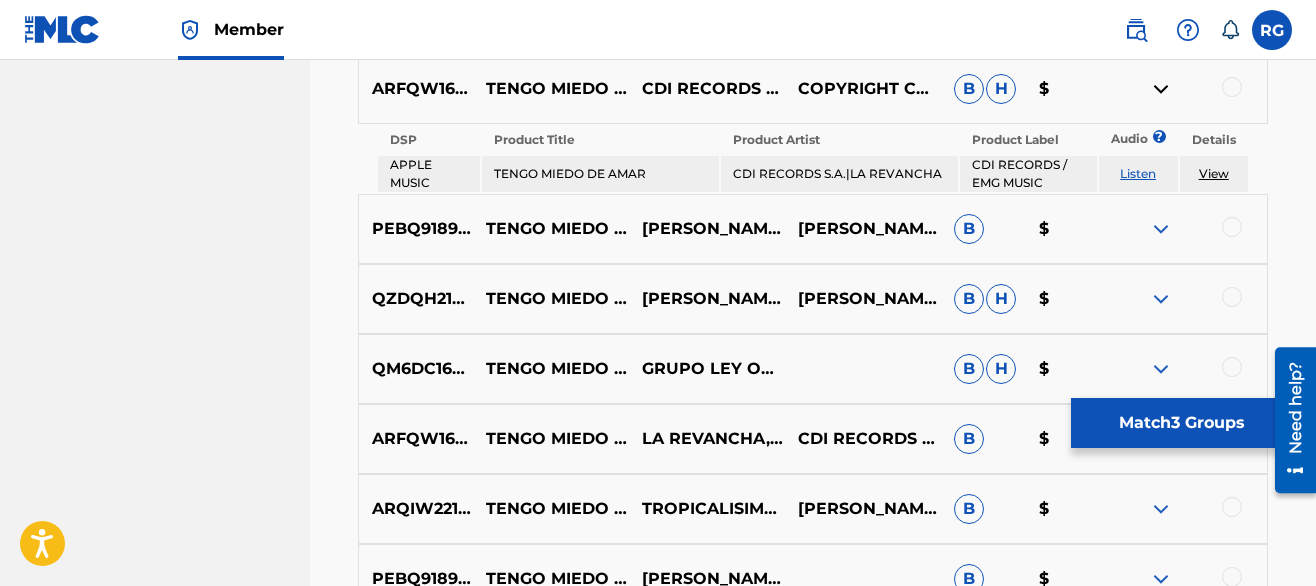 click at bounding box center (1161, 89) 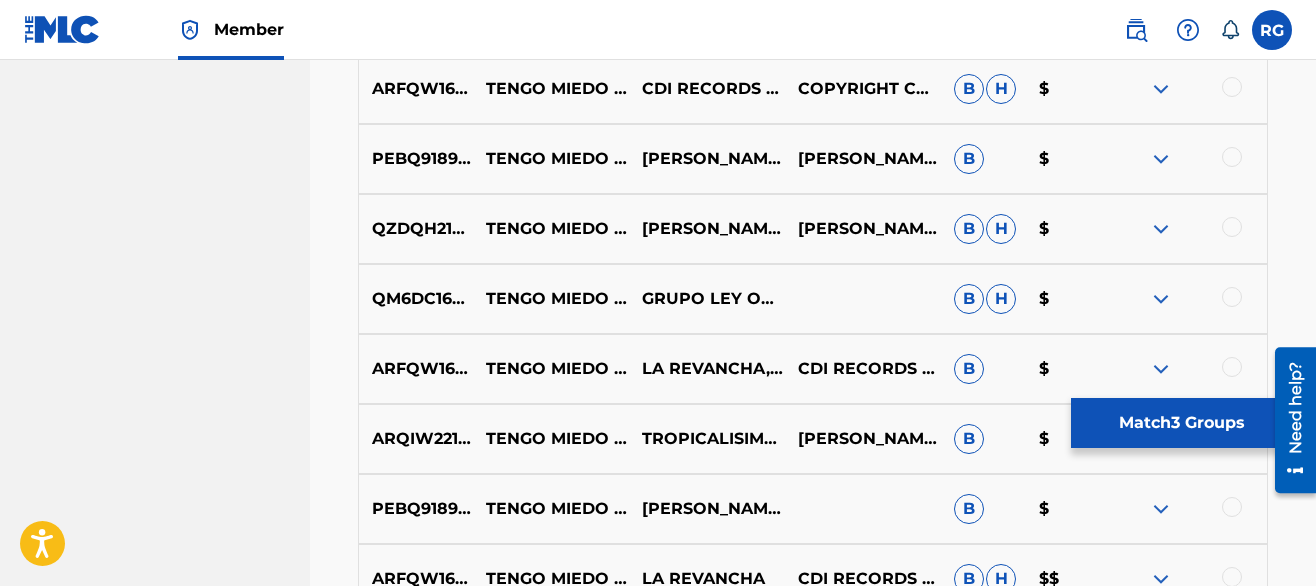 click at bounding box center (1161, 159) 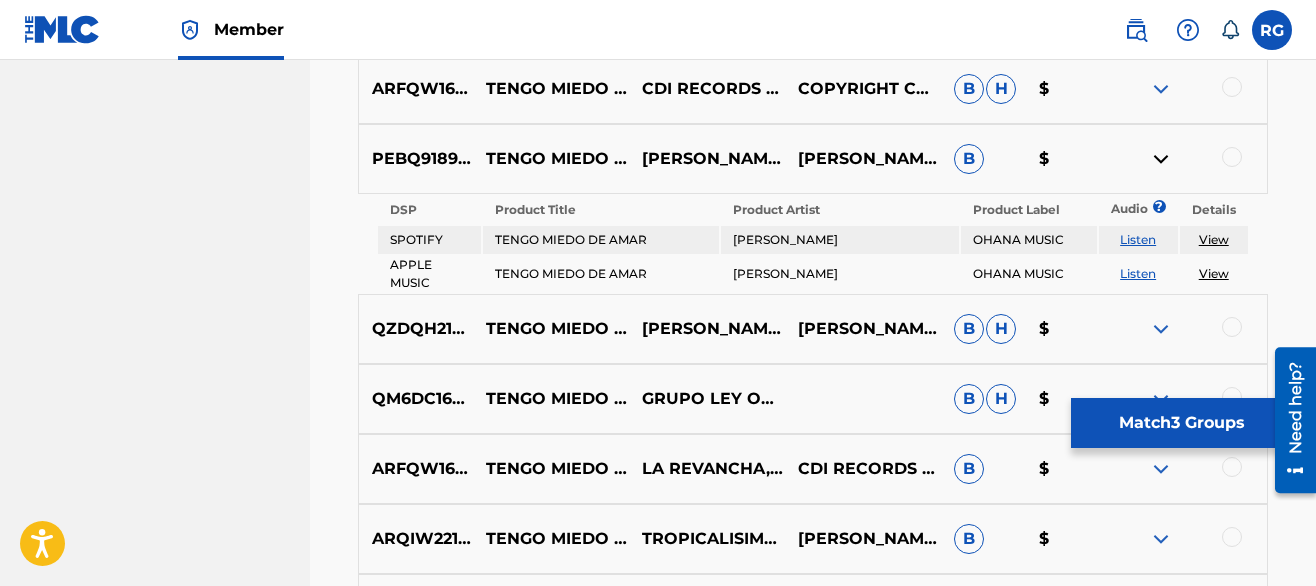 click at bounding box center [1161, 159] 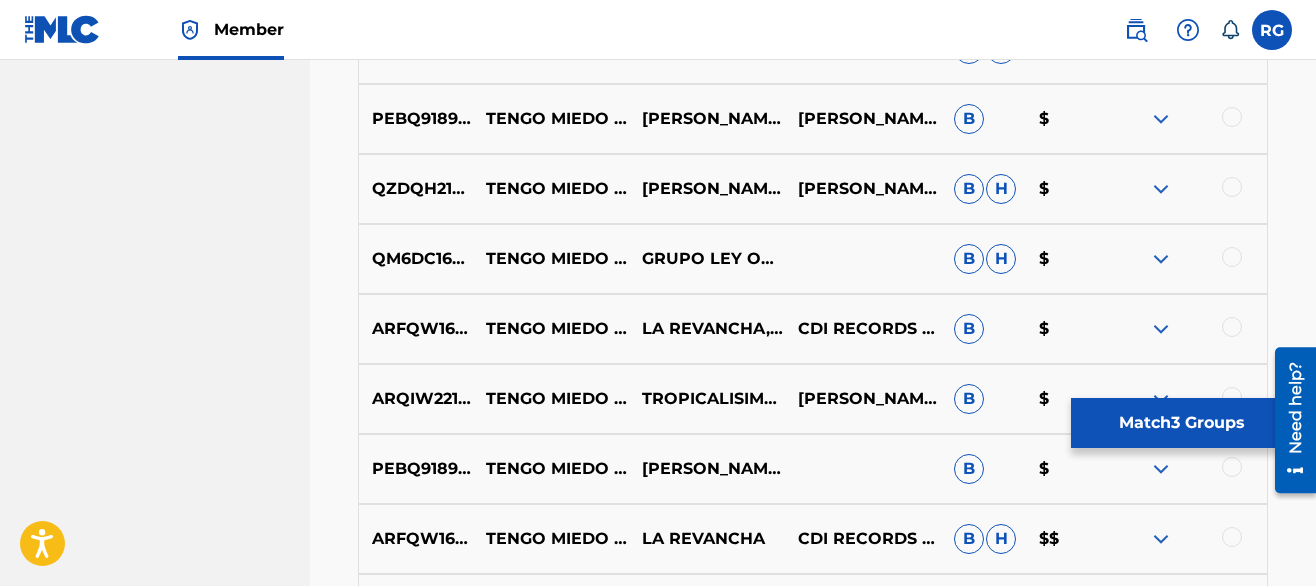scroll, scrollTop: 1454, scrollLeft: 0, axis: vertical 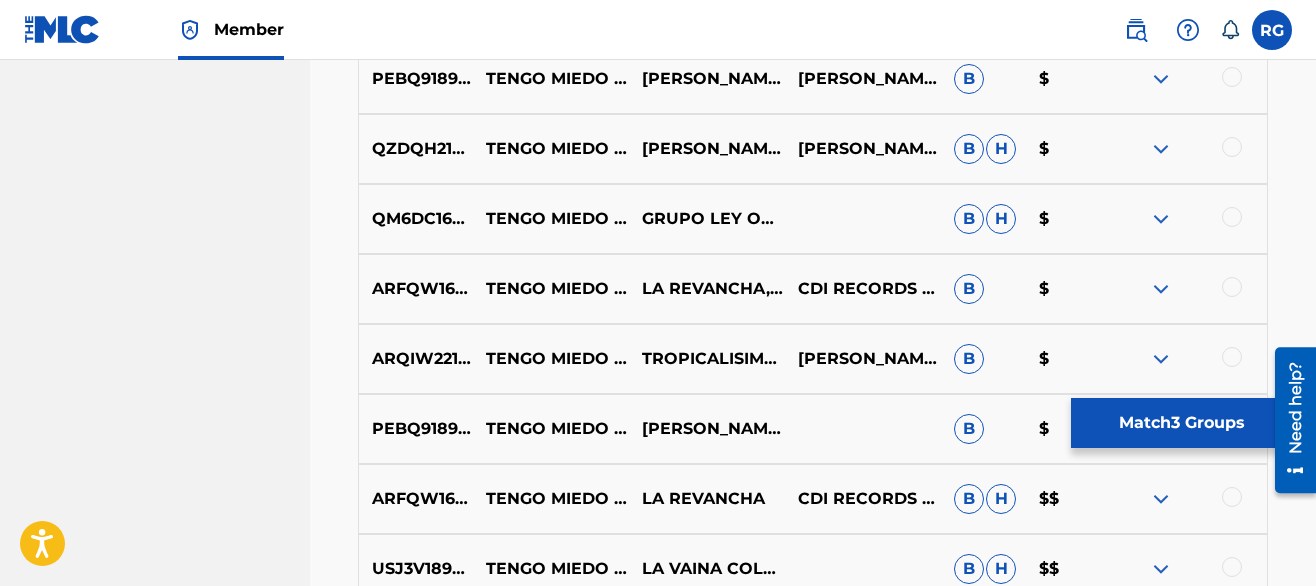 click at bounding box center (1161, 219) 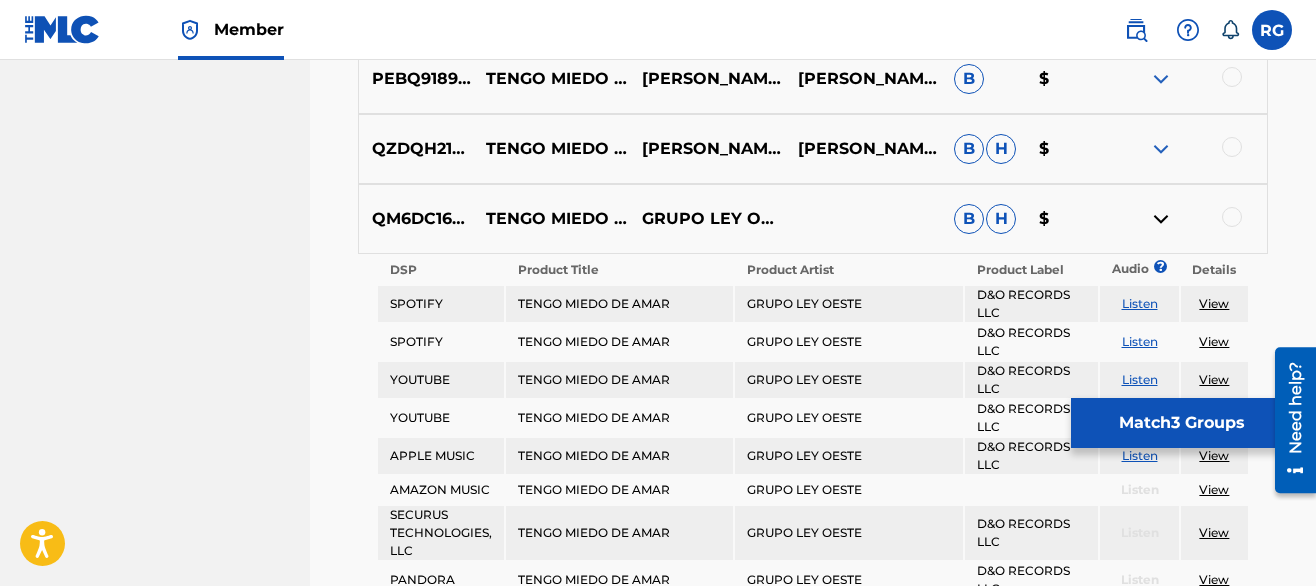 click on "Listen" at bounding box center [1140, 379] 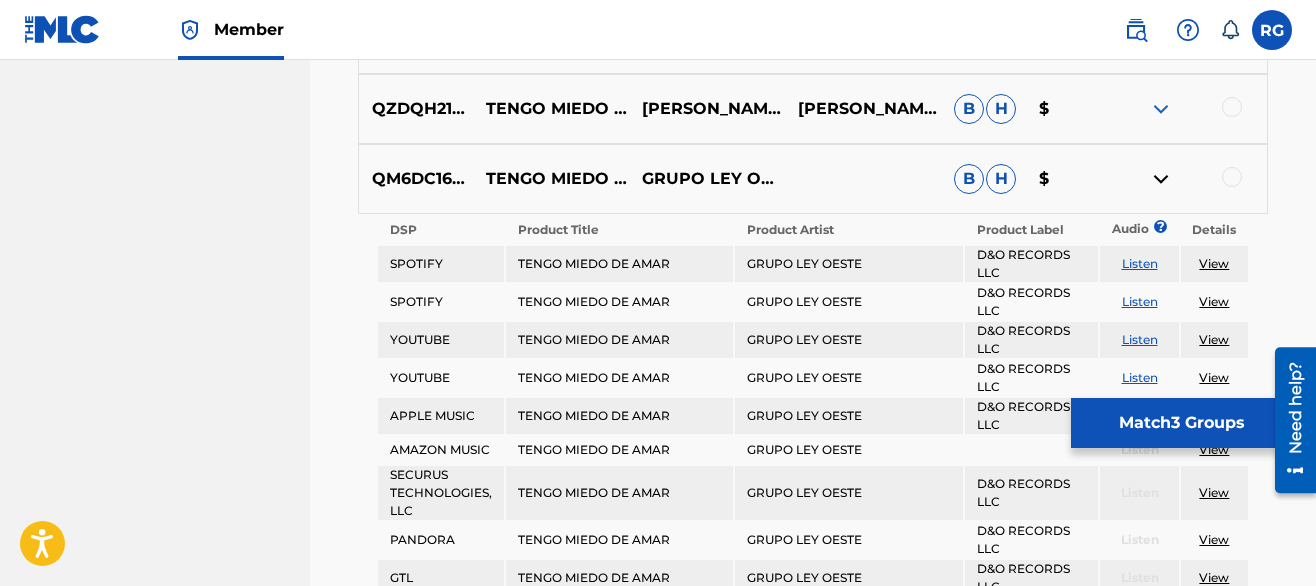 scroll, scrollTop: 1534, scrollLeft: 0, axis: vertical 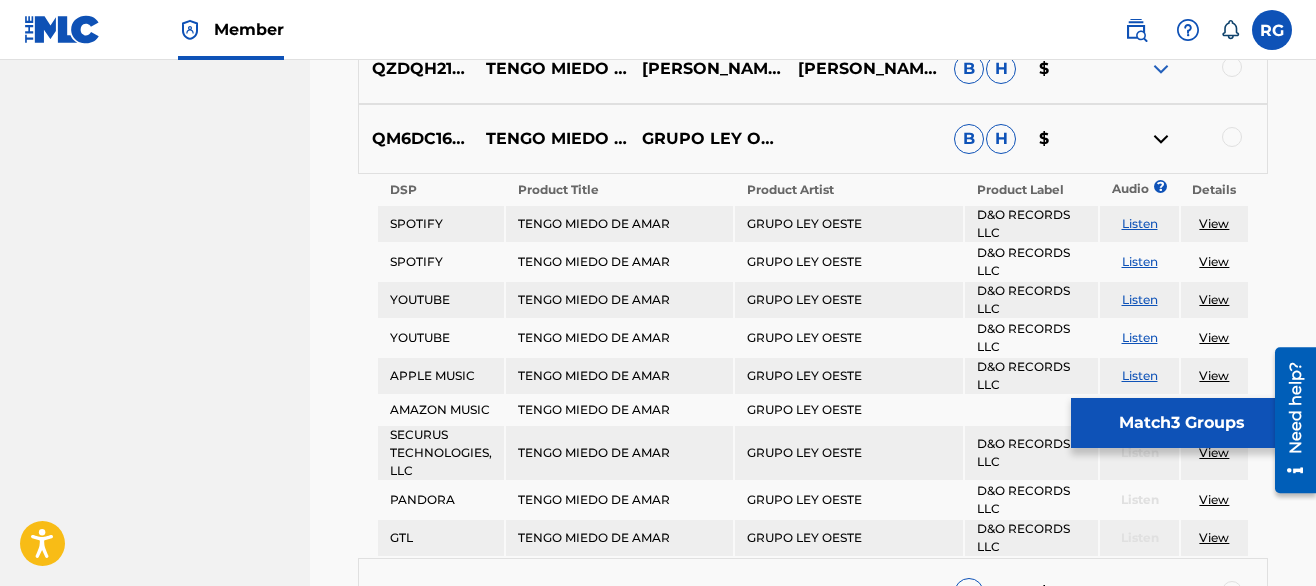 click on "Listen" at bounding box center (1140, 375) 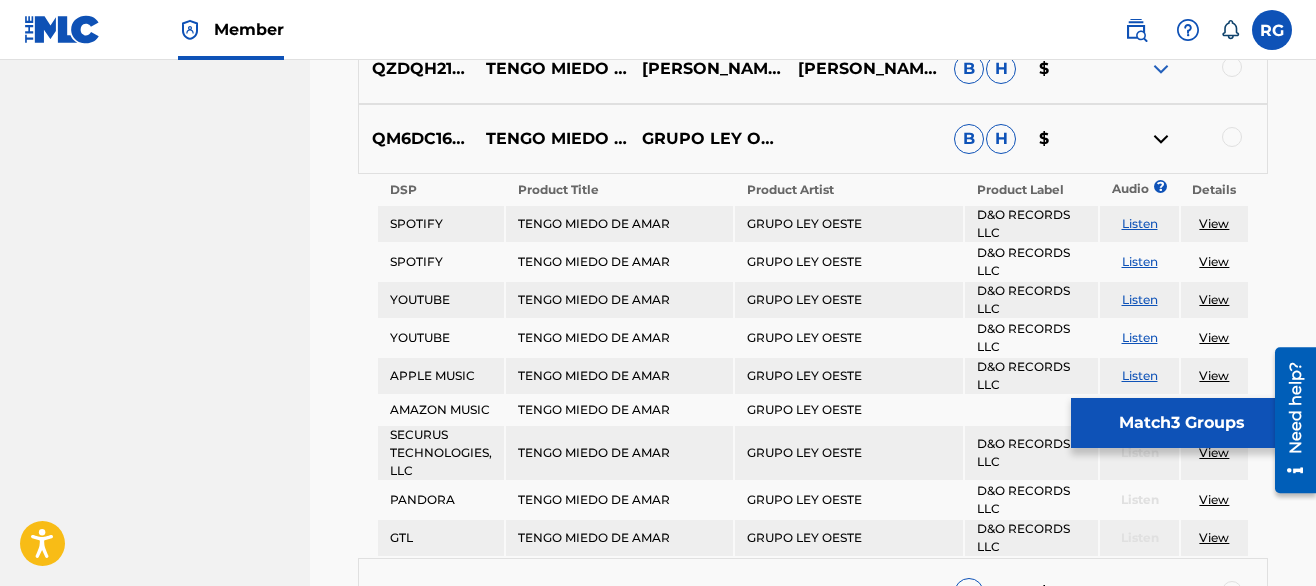 click on "Listen" at bounding box center (1140, 299) 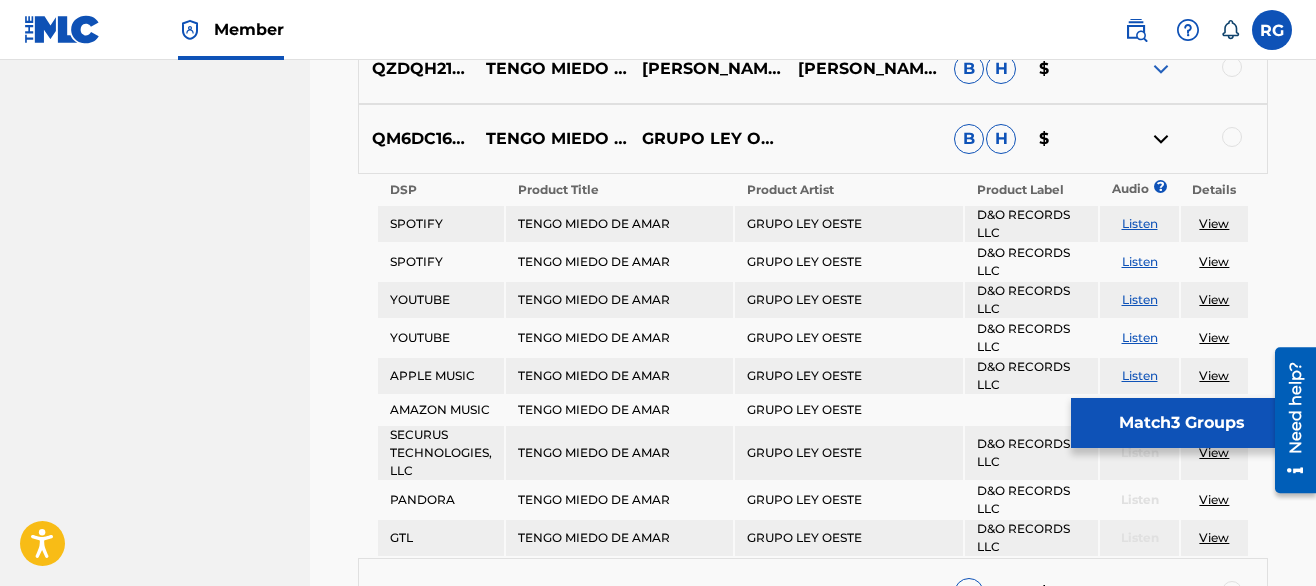 click at bounding box center (1161, 139) 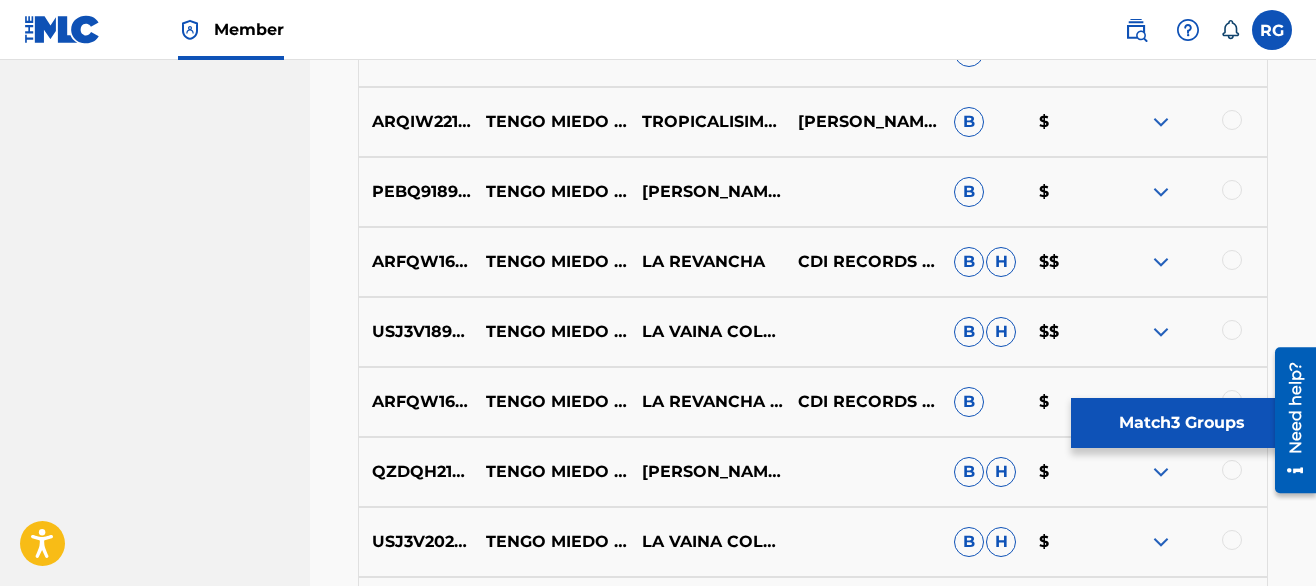 scroll, scrollTop: 1694, scrollLeft: 0, axis: vertical 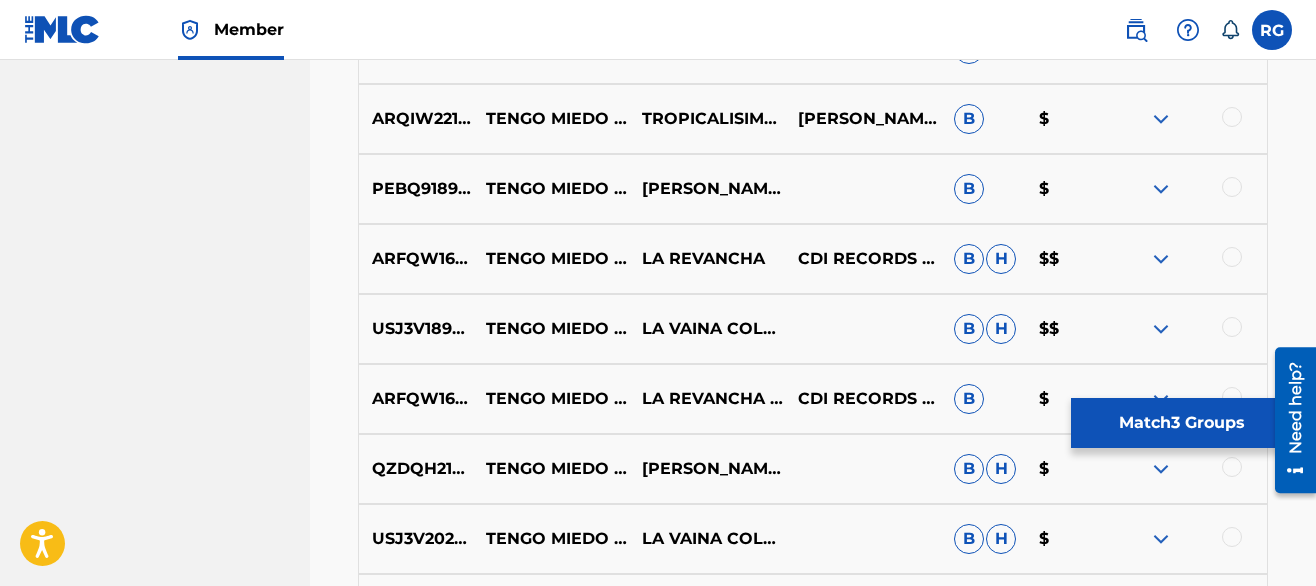click at bounding box center [1161, 119] 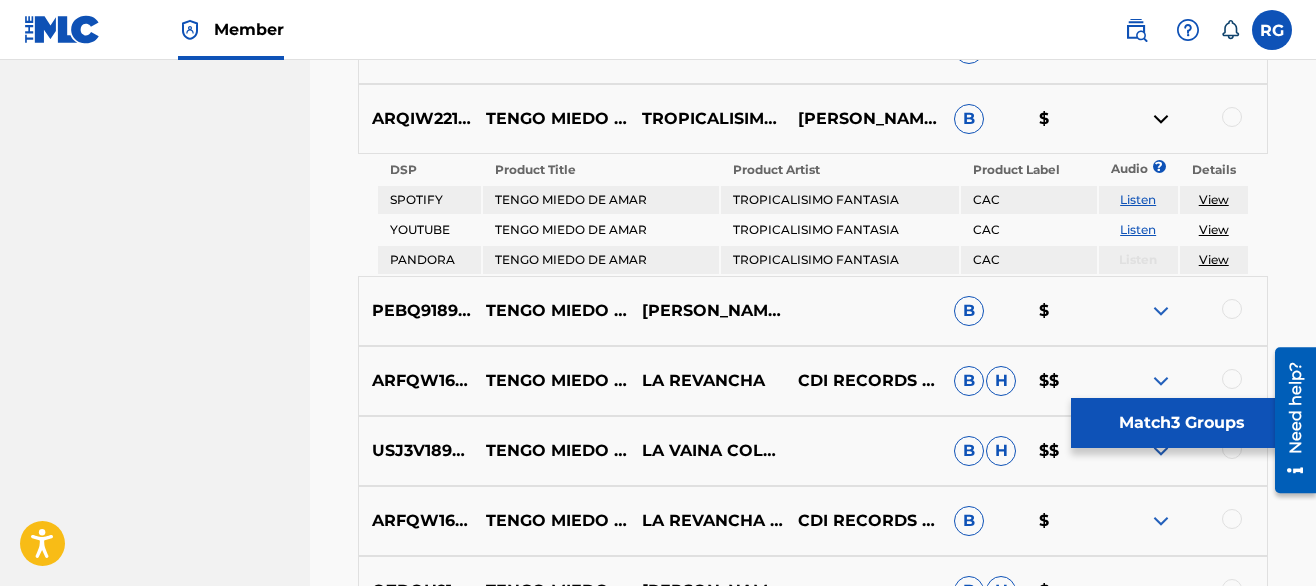 click on "Listen" at bounding box center [1138, 199] 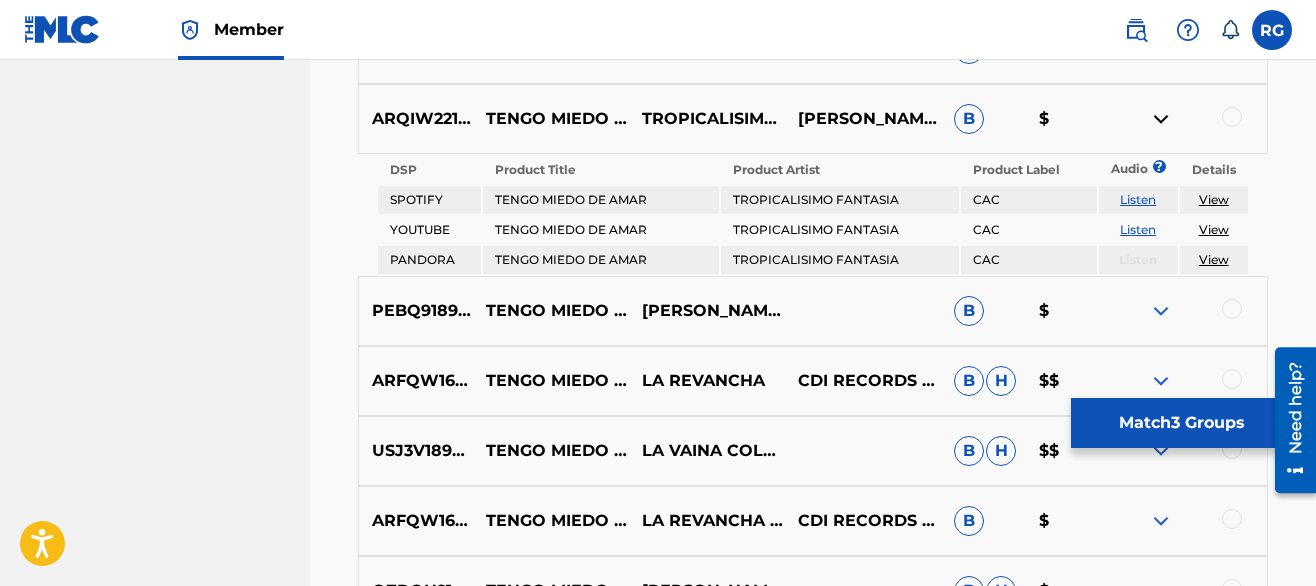 click on "Listen" at bounding box center (1138, 229) 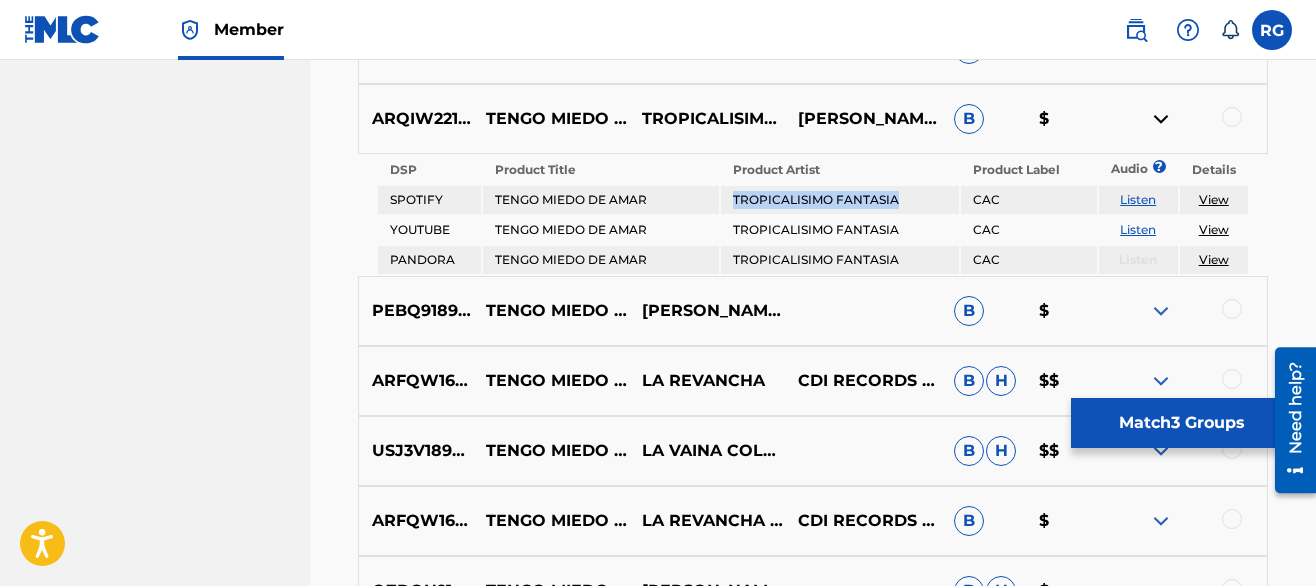 drag, startPoint x: 734, startPoint y: 200, endPoint x: 896, endPoint y: 203, distance: 162.02777 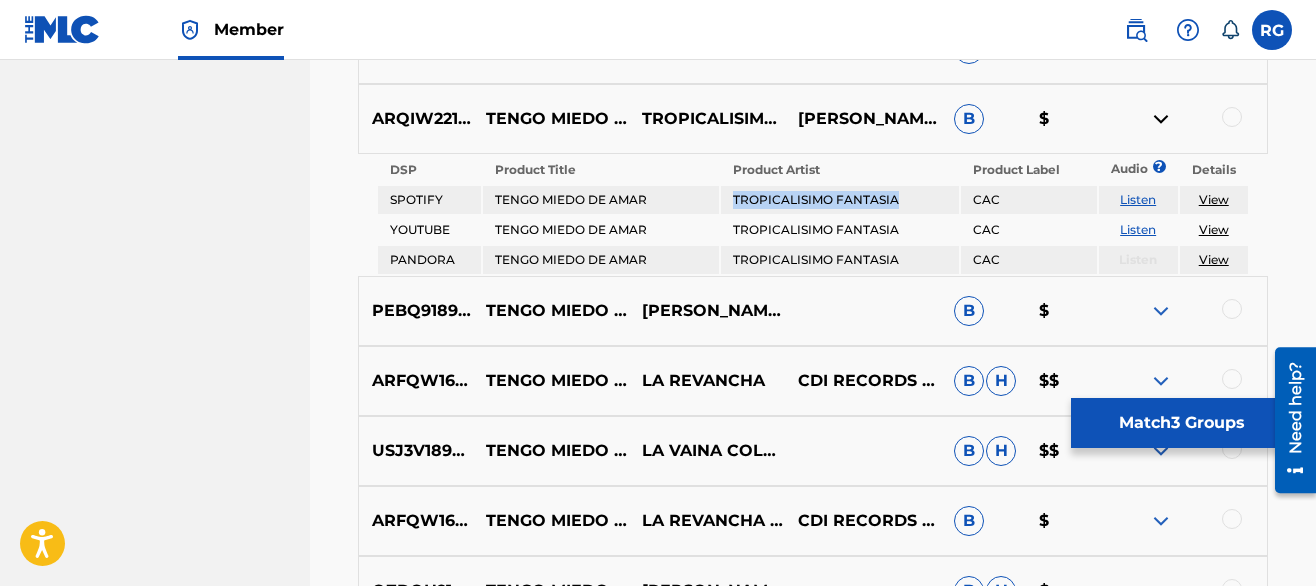 copy on "TROPICALISIMO FANTASIA" 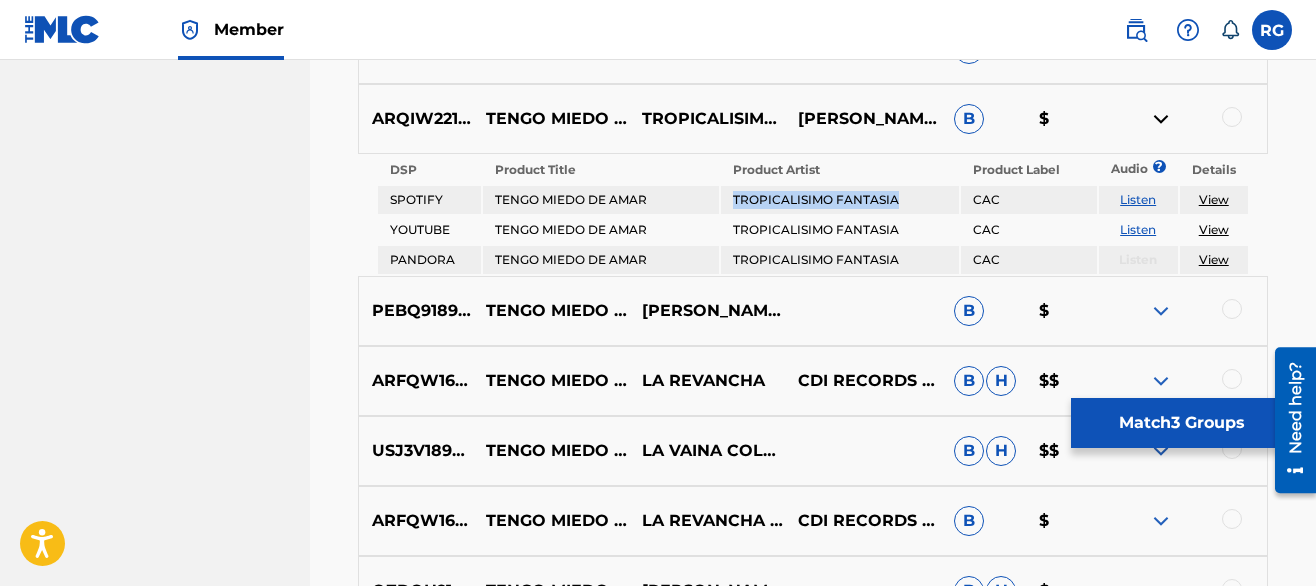 click at bounding box center (1161, 119) 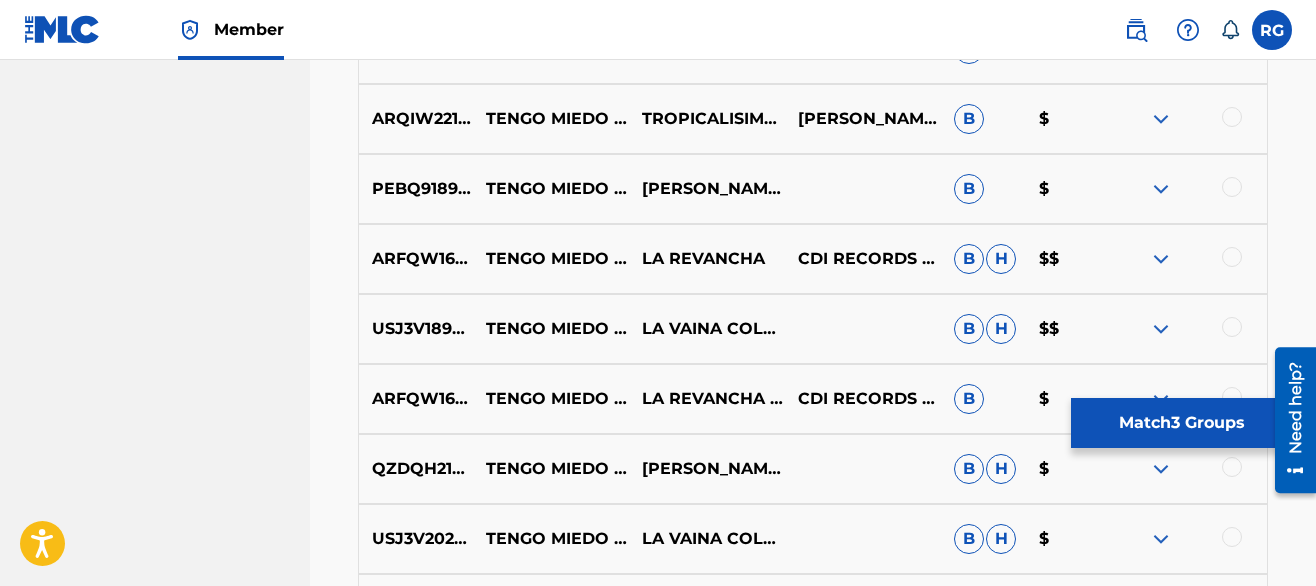 click on "Matching Tool The Matching Tool allows Members to match  sound recordings  to works within their catalog. This ensures you'll collect the royalties you're owed for your work(s). The first step is to locate recordings not yet matched to your works by entering criteria in the search fields below. Search results are sorted by relevance and will be grouped together based on similar data. In the next step, you can locate the specific work in your catalog that you want to match. SearchWithCriteria69584463-9a1c-44ec-b9f5-a91e0e972963 Recording Title TENGO MIEDO DE AMAR SearchWithCriteria51367058-faf5-4379-9c37-53938521a5ad Recording ISRC Add Criteria Filter Estimated Value All $$$$$ $$$$ $$$ $$ $ Source All Blanket License Historical Unmatched Remove Filters Apply Filters Filters ( 0 ) Search Showing 1 - 200 of 200+ results ISRC Recording Title Recording Artist Writer(s) Source ? Estimated Value ? 3  Selected QZDA82470115 TENGO MIEDO DE AMAR LOS PRIMERITOS DE COLOMBIA B $ GBSMU6528219 TENGO MIEDO DE AMAR CHOVI B H" at bounding box center (813, 5870) 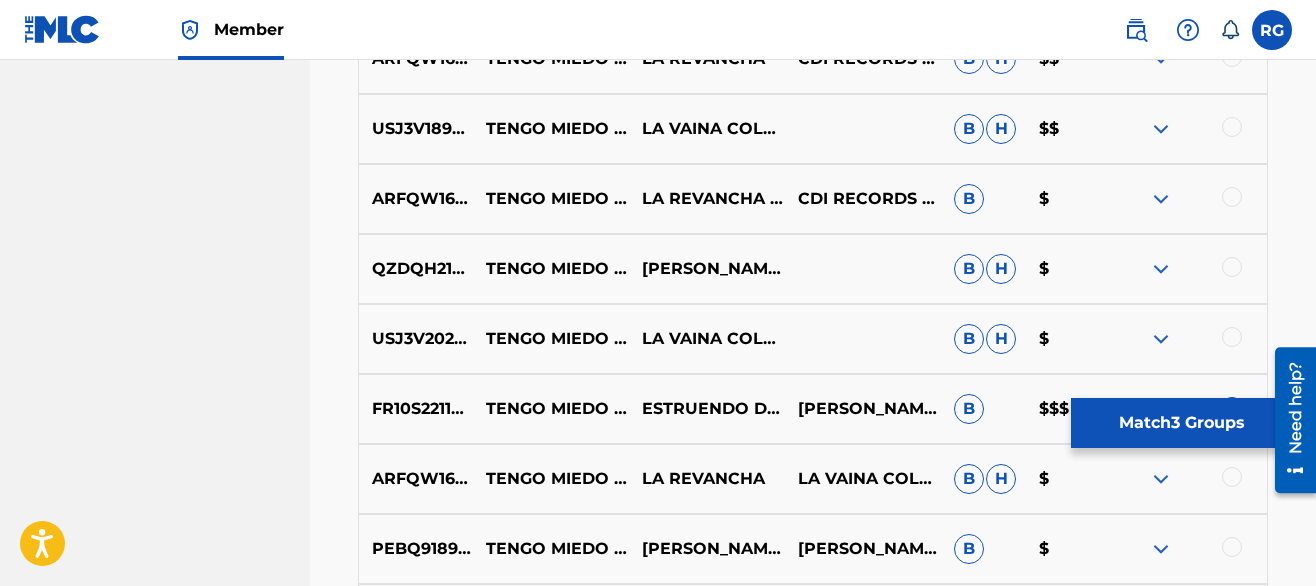 scroll, scrollTop: 1934, scrollLeft: 0, axis: vertical 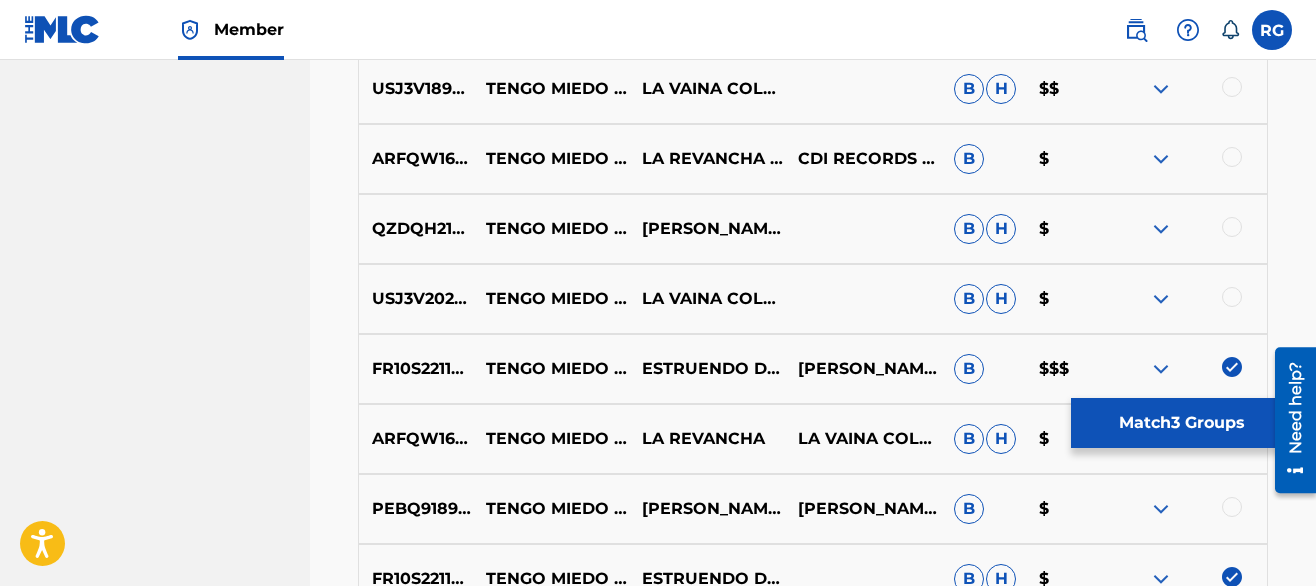 click at bounding box center (1161, 89) 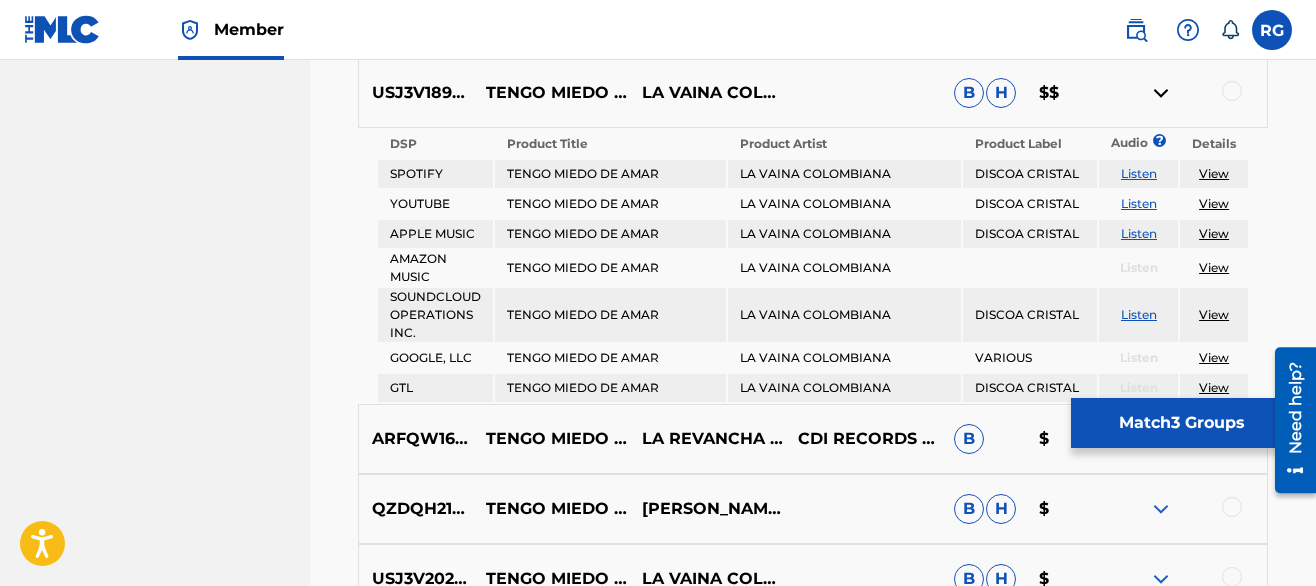 scroll, scrollTop: 1890, scrollLeft: 0, axis: vertical 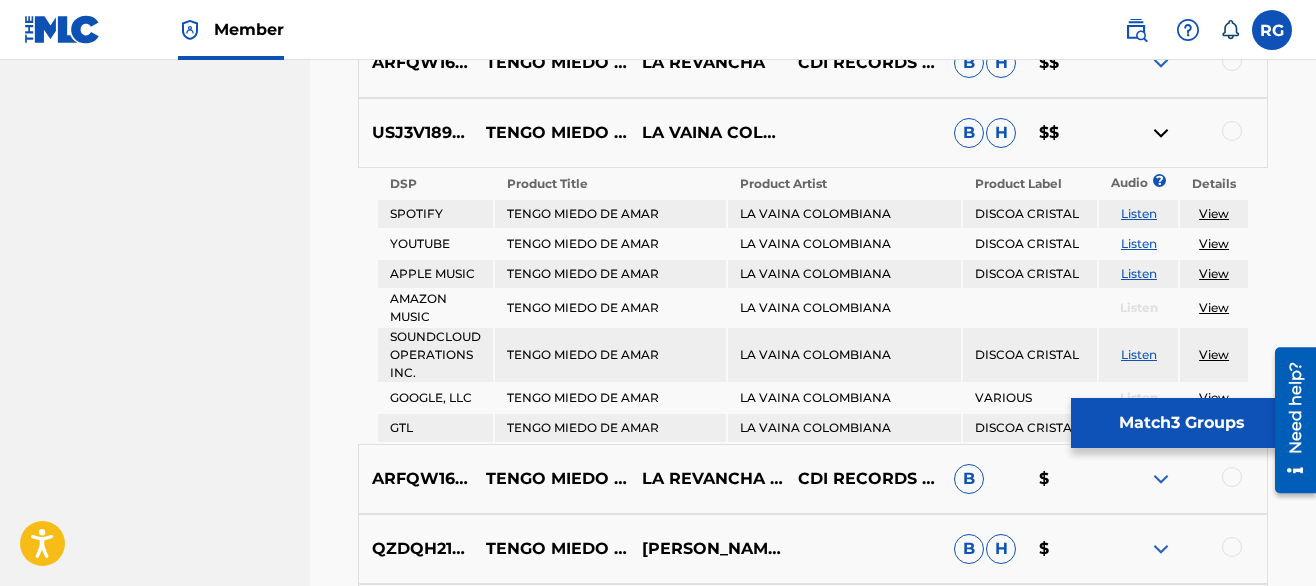 click on "Listen" at bounding box center [1139, 243] 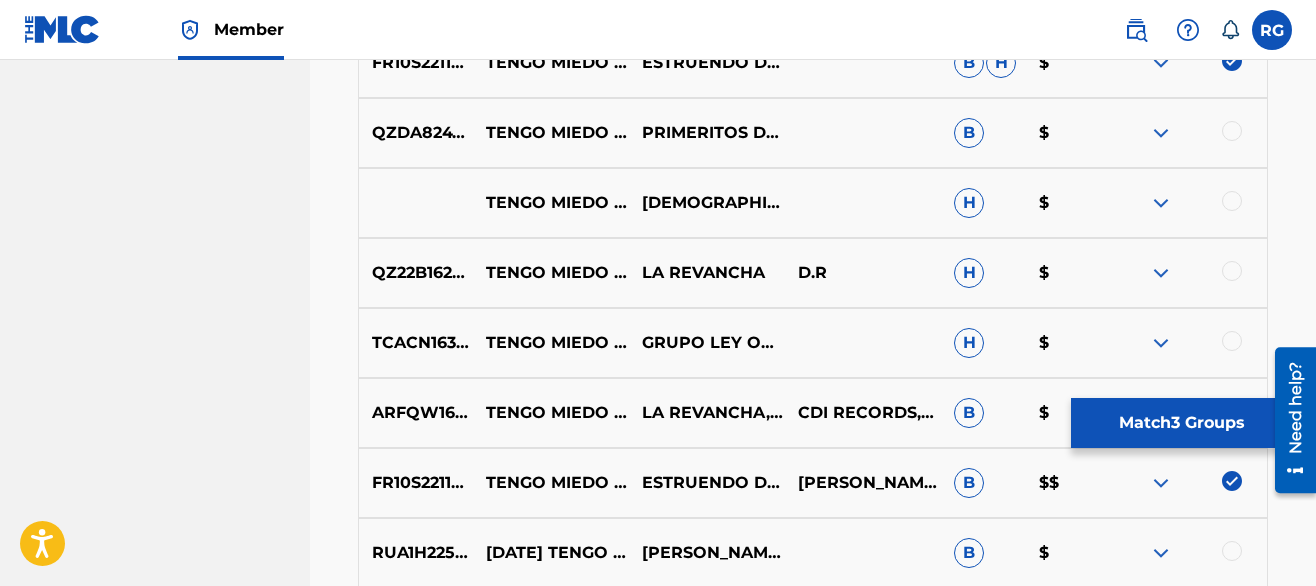scroll, scrollTop: 2490, scrollLeft: 0, axis: vertical 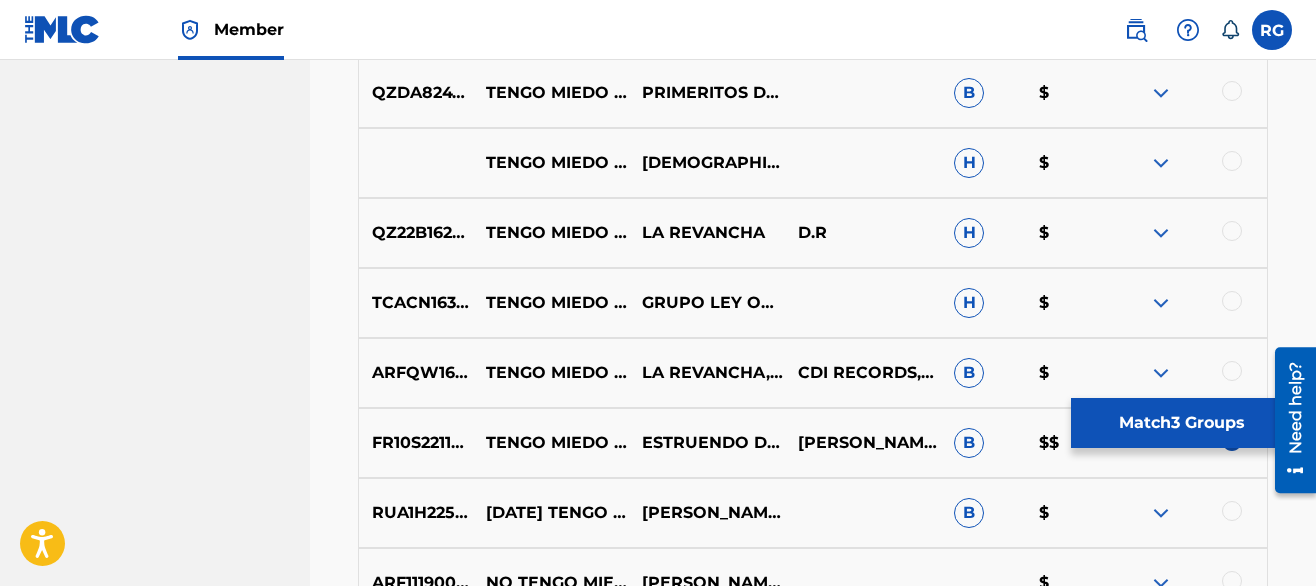 click on "Match  3 Groups" at bounding box center [1181, 423] 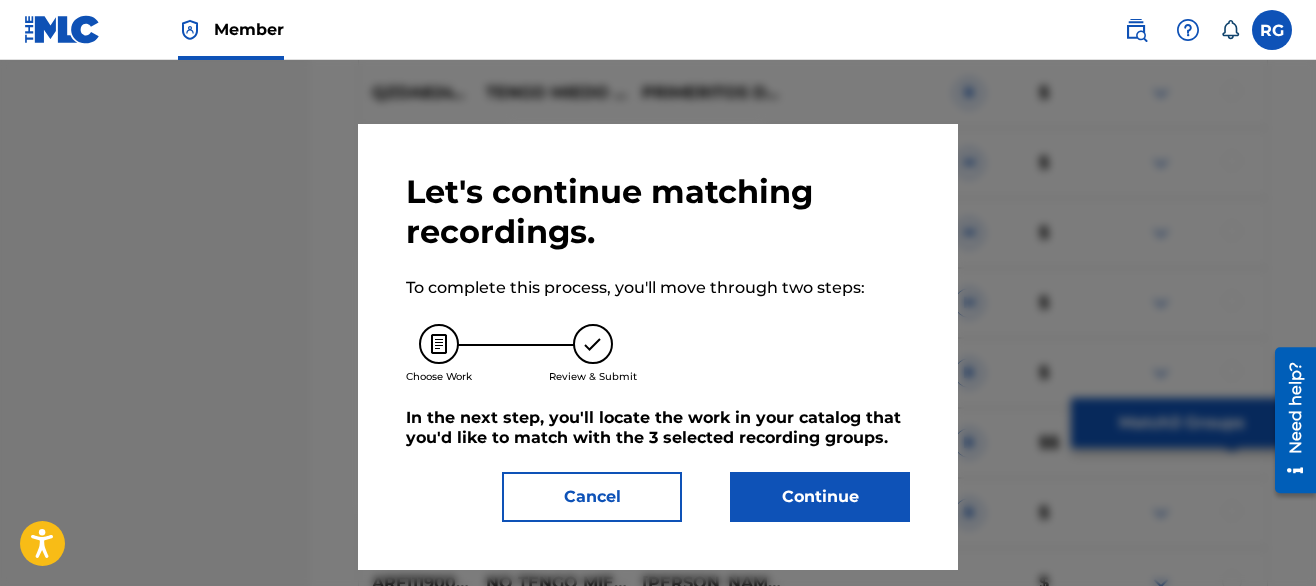 click on "Continue" at bounding box center [820, 497] 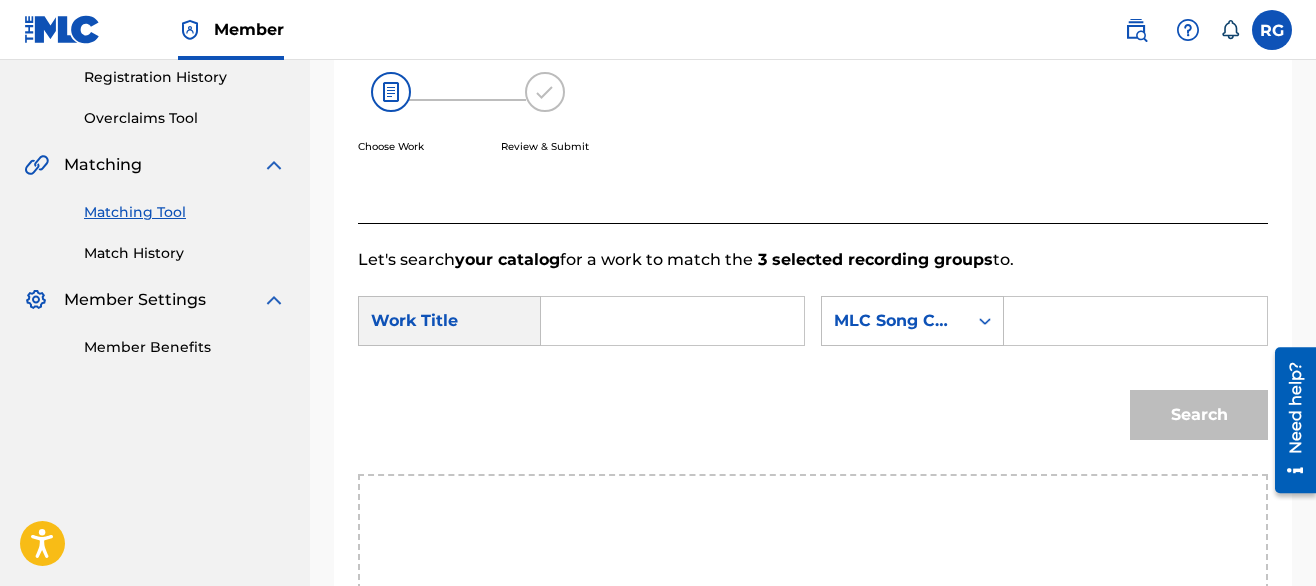 scroll, scrollTop: 398, scrollLeft: 0, axis: vertical 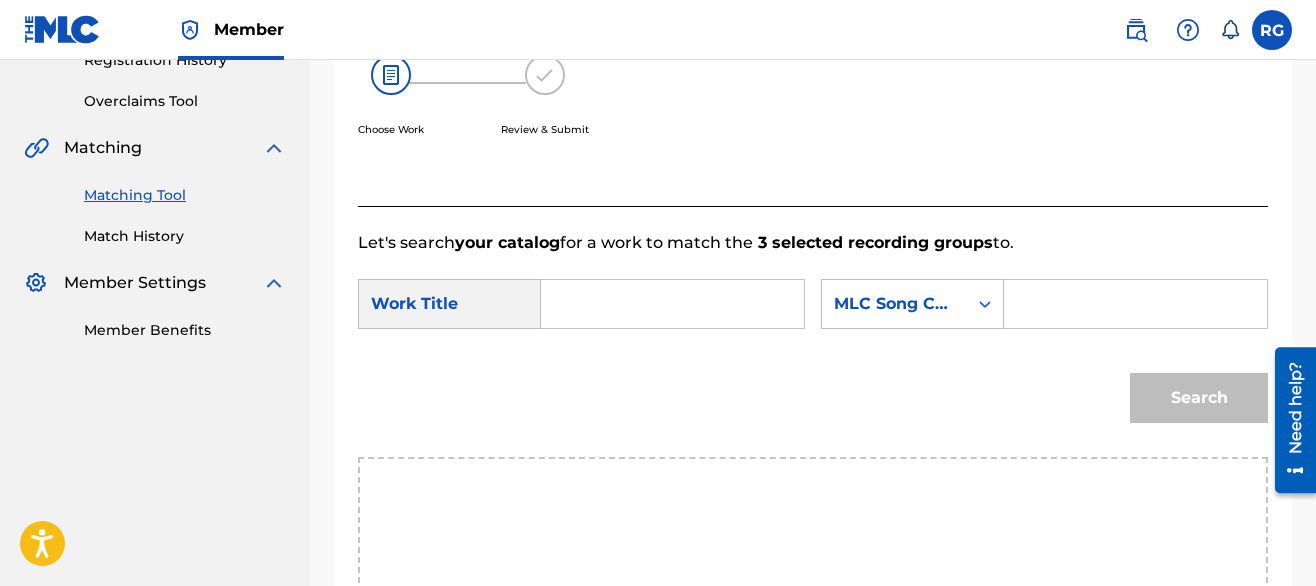paste on "TENGO MIEDO DE AMAR" 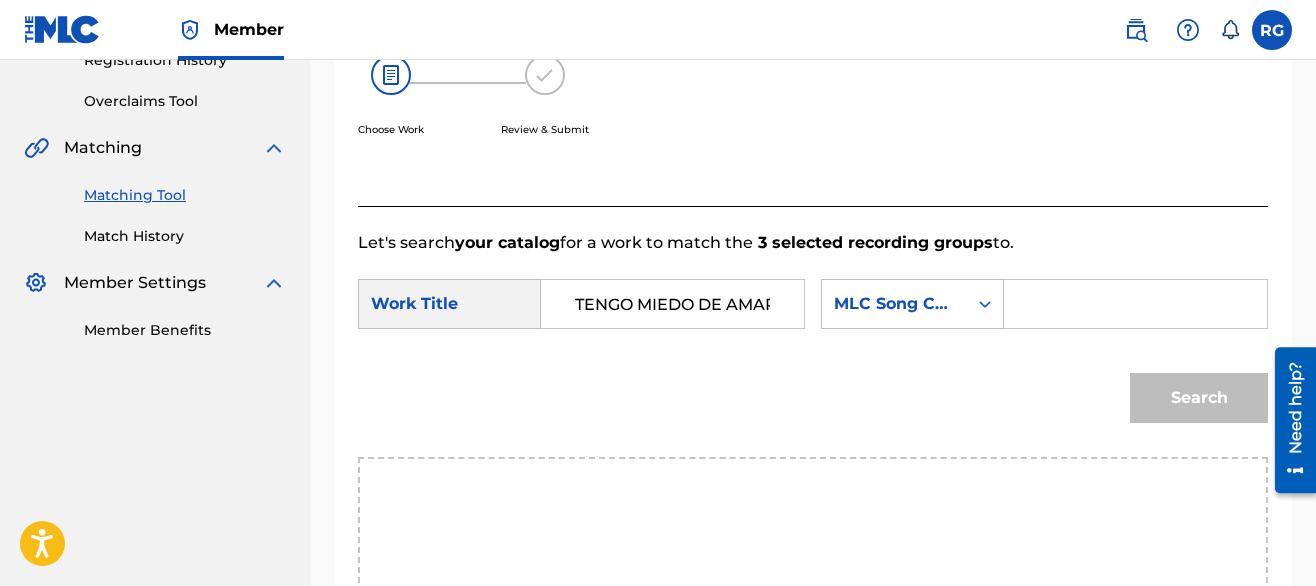 scroll, scrollTop: 0, scrollLeft: 2, axis: horizontal 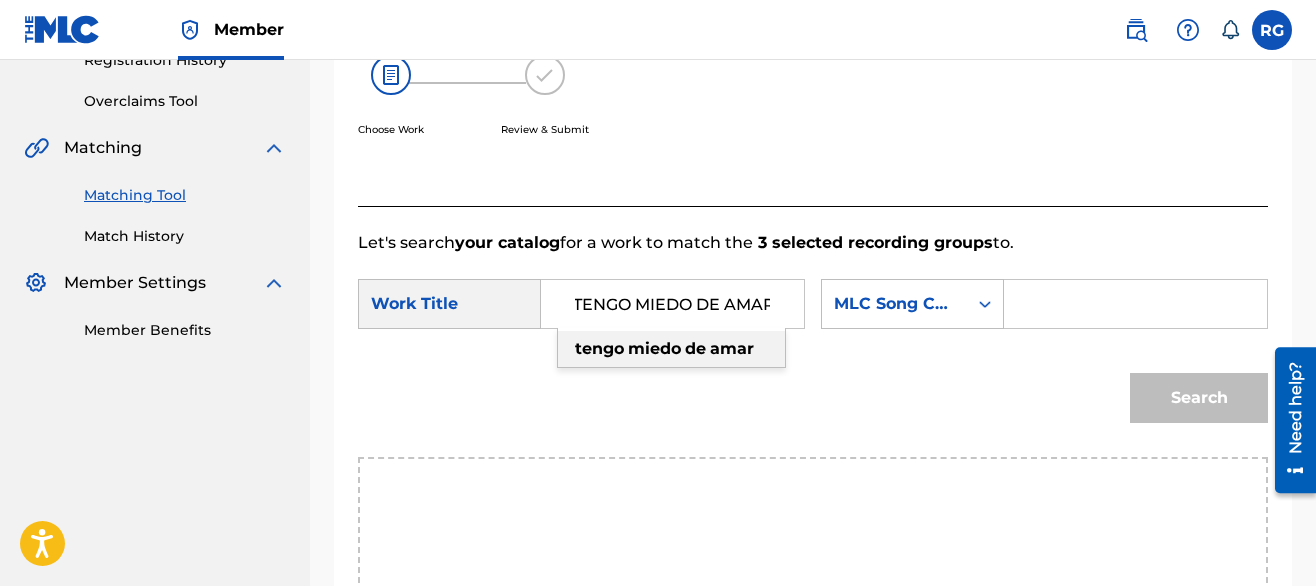 type on "TENGO MIEDO DE AMAR" 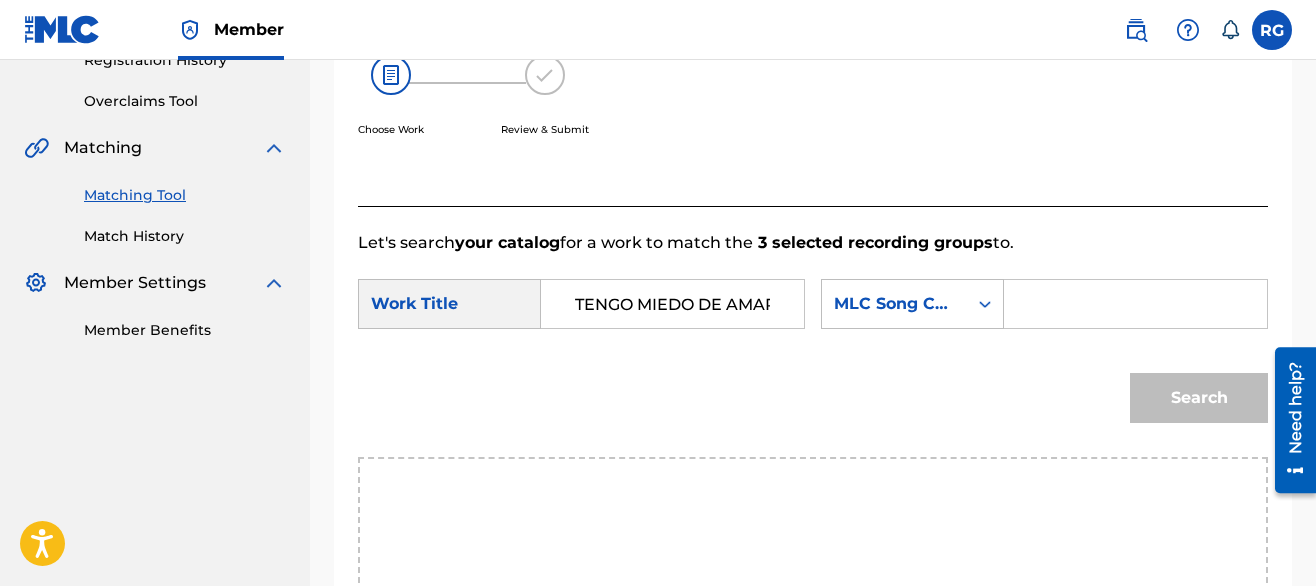 click on "SAN ANTONIO MUSIC PUBLISHER Summary Catalog Works Registration Claiming Tool Individual Registration Tool Bulk Registration Tool Registration Drafts Registration History Overclaims Tool Matching Matching Tool Match History Member Settings Member Benefits" at bounding box center (155, 274) 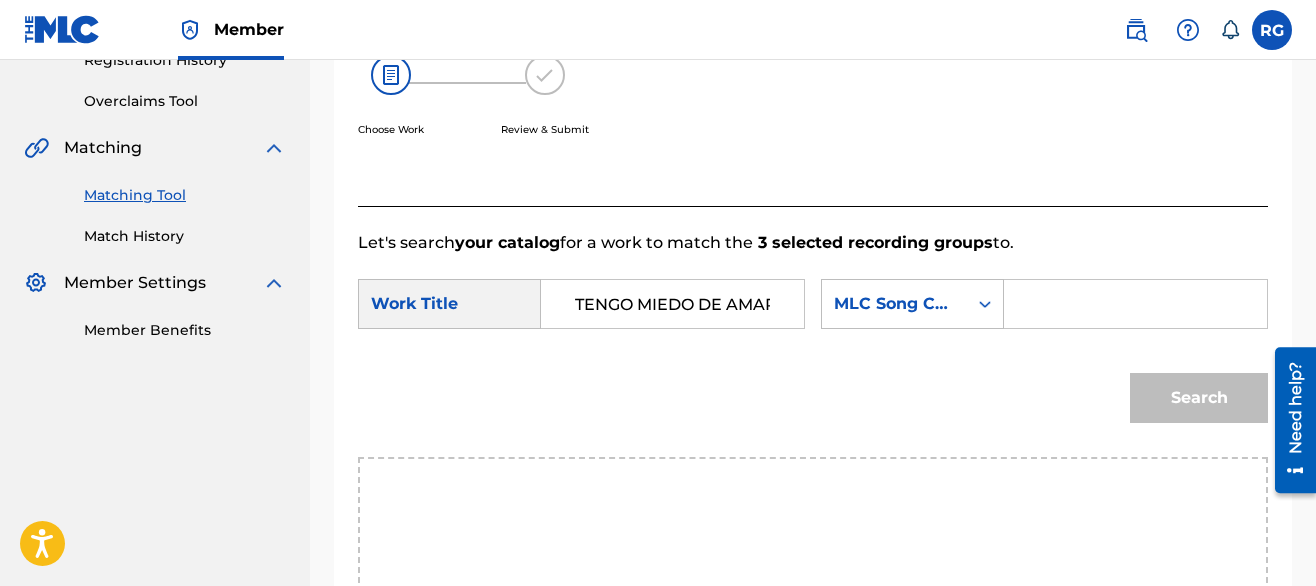 paste on "T7421F" 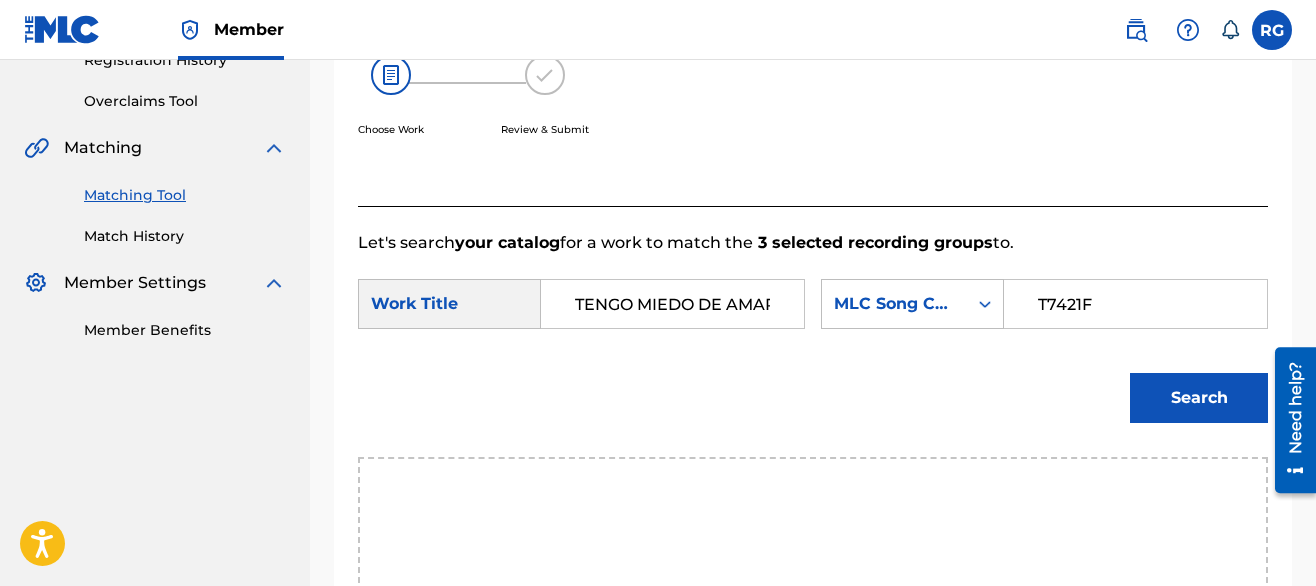 type on "T7421F" 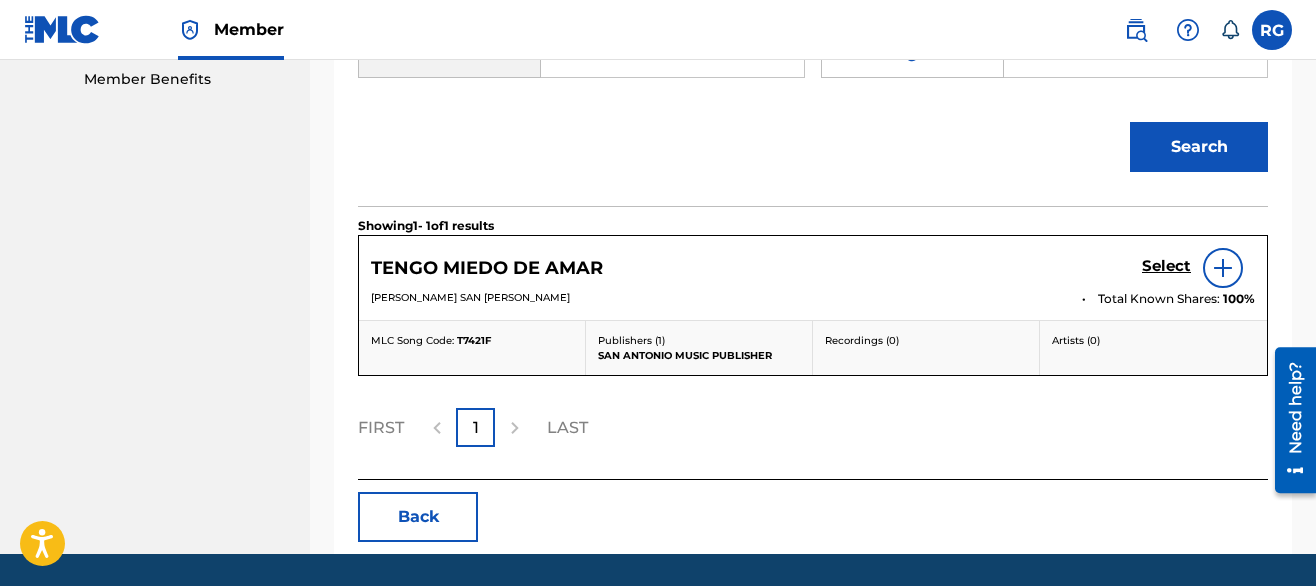 scroll, scrollTop: 713, scrollLeft: 0, axis: vertical 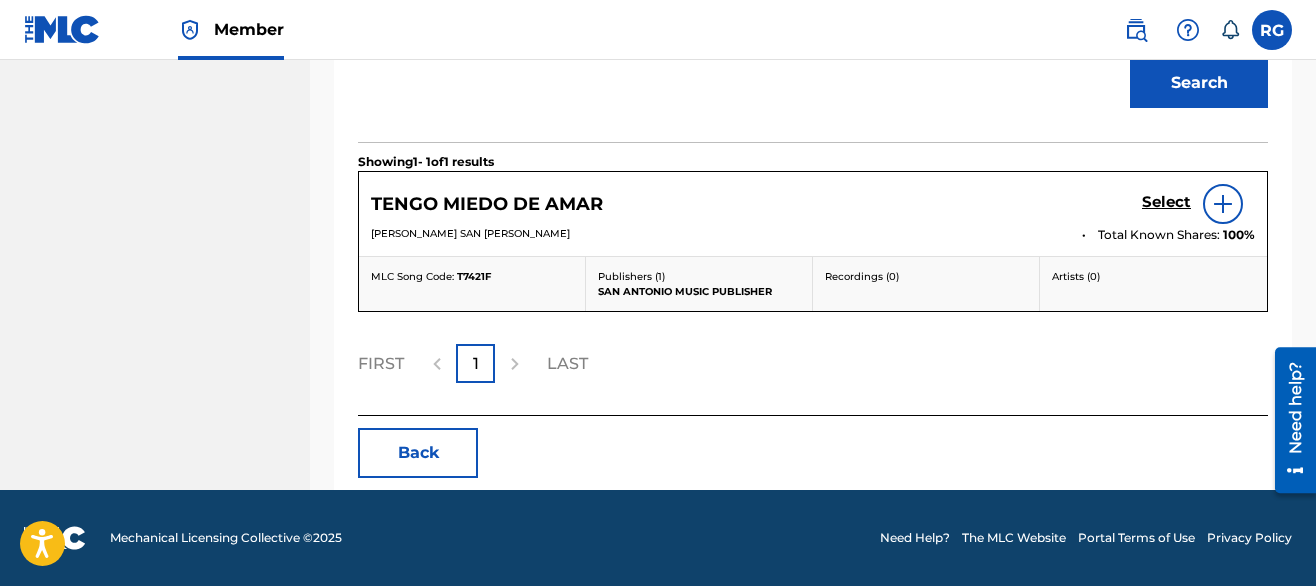 click on "Select" at bounding box center (1166, 202) 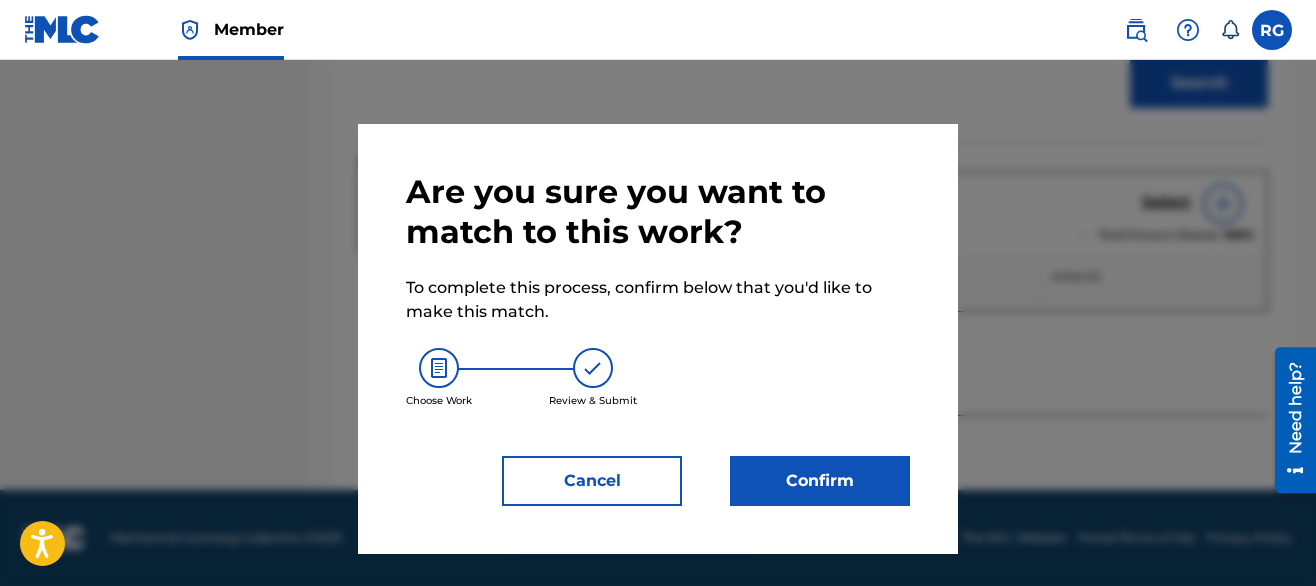 click on "Confirm" at bounding box center (820, 481) 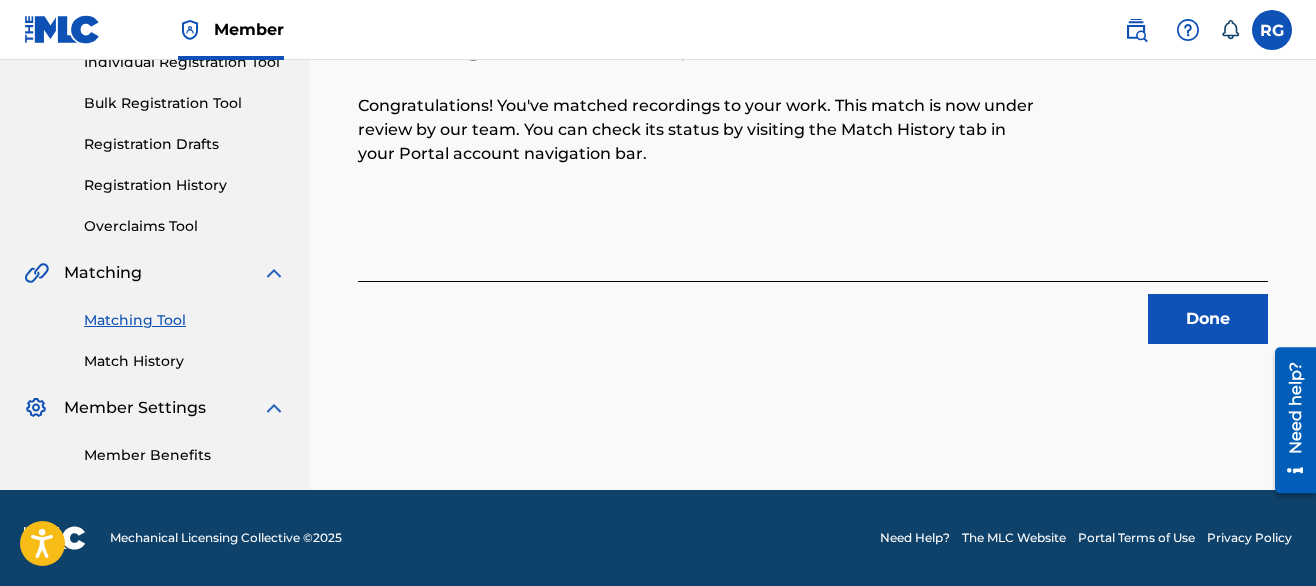 scroll, scrollTop: 273, scrollLeft: 0, axis: vertical 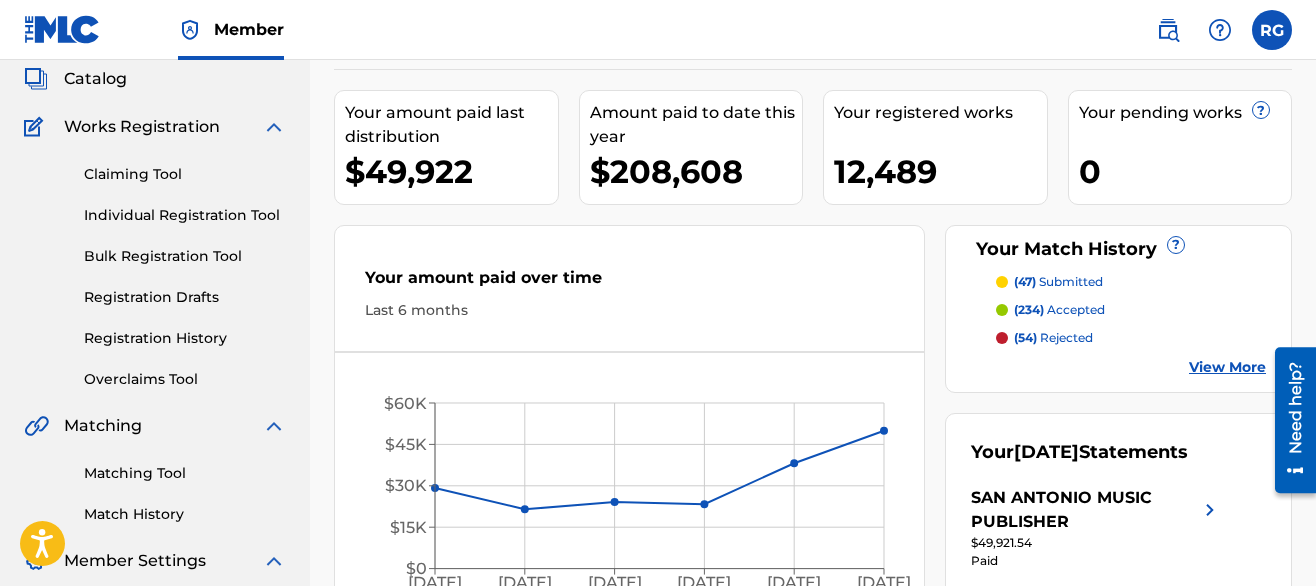 drag, startPoint x: 0, startPoint y: 0, endPoint x: 1263, endPoint y: 26, distance: 1263.2676 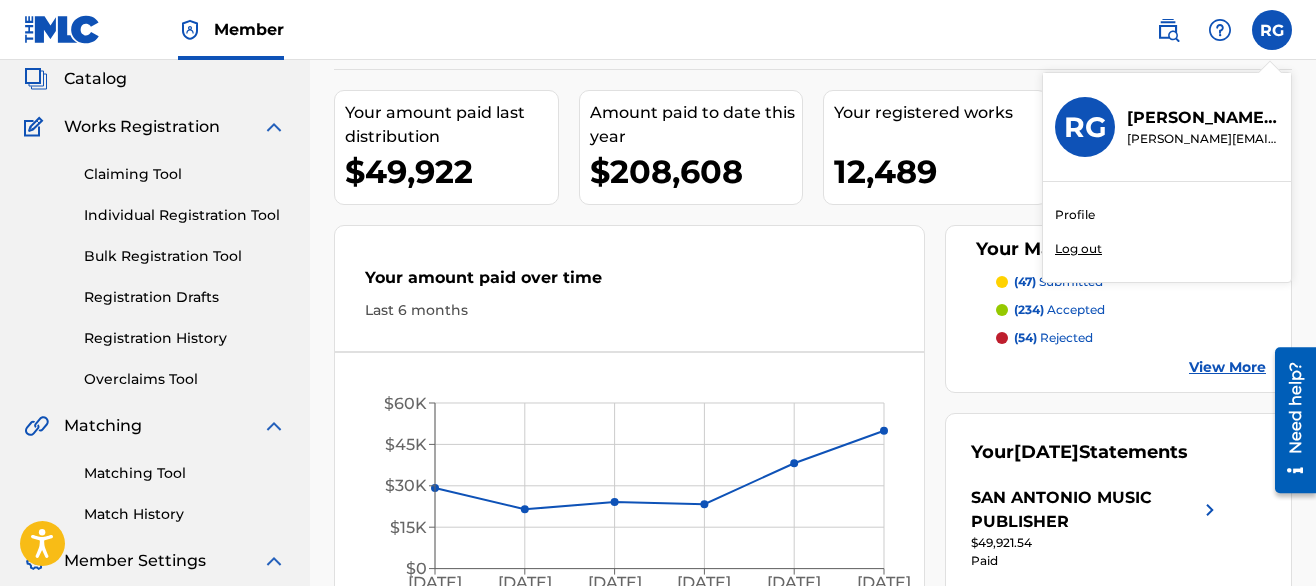 click on "Log out" at bounding box center [1078, 249] 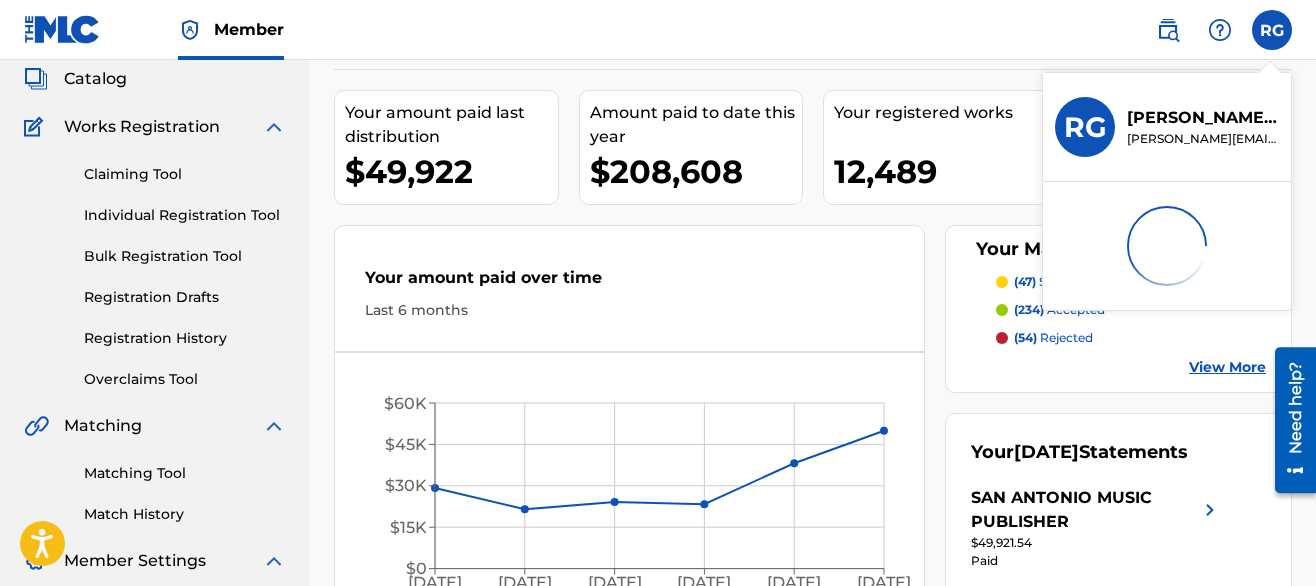 scroll, scrollTop: 0, scrollLeft: 0, axis: both 